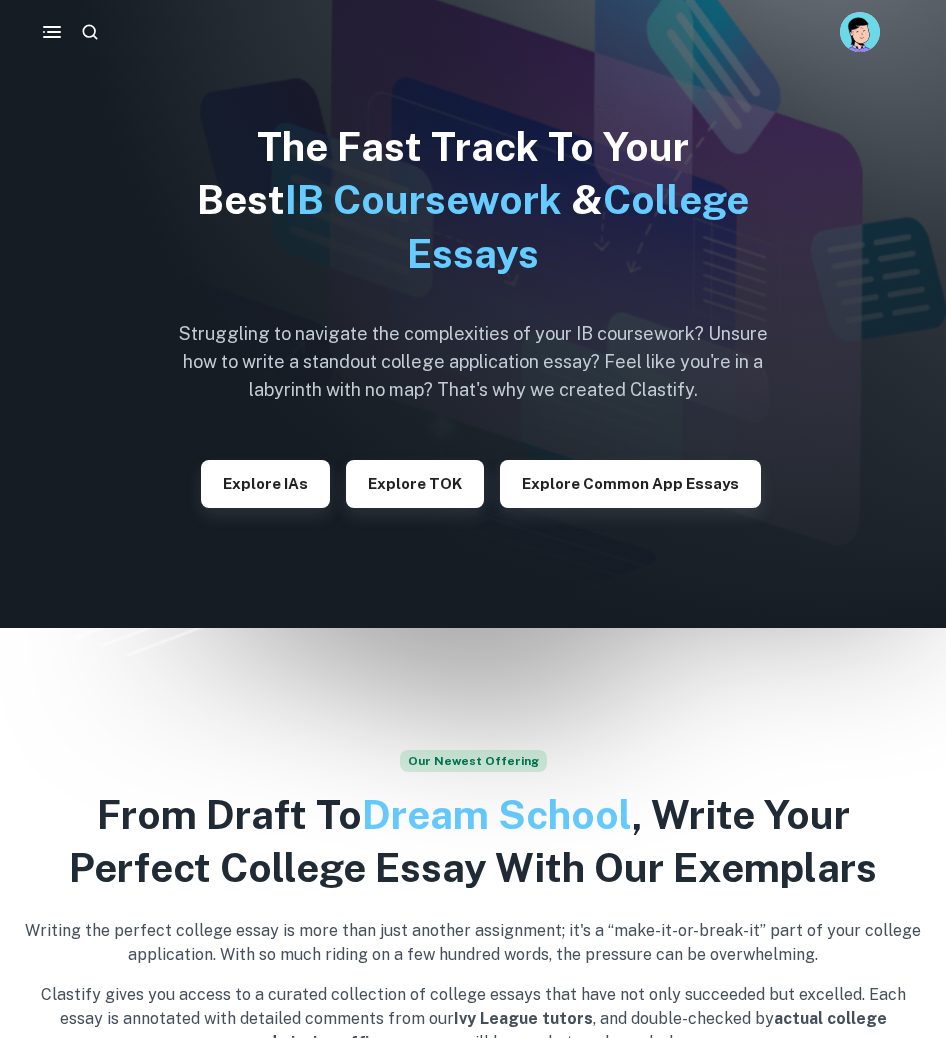 scroll, scrollTop: 0, scrollLeft: 0, axis: both 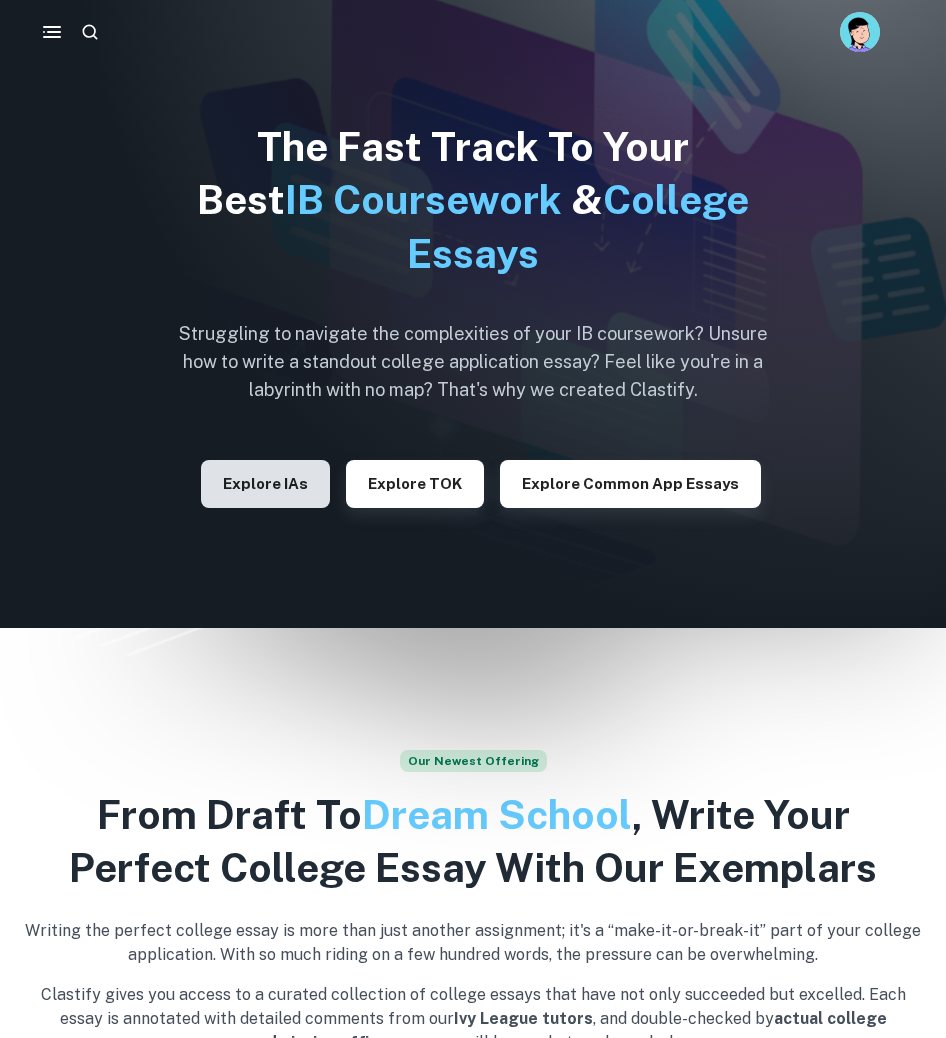 click on "Explore IAs" at bounding box center (265, 484) 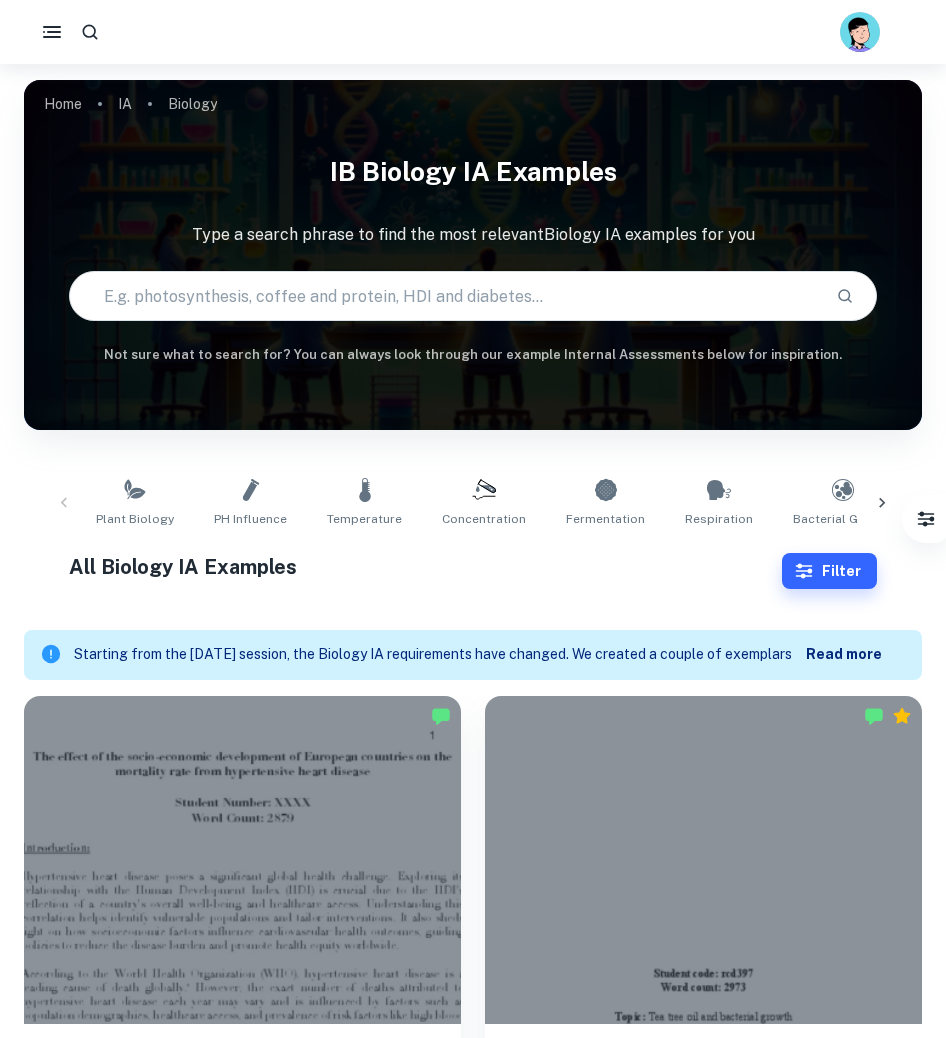 click at bounding box center [445, 296] 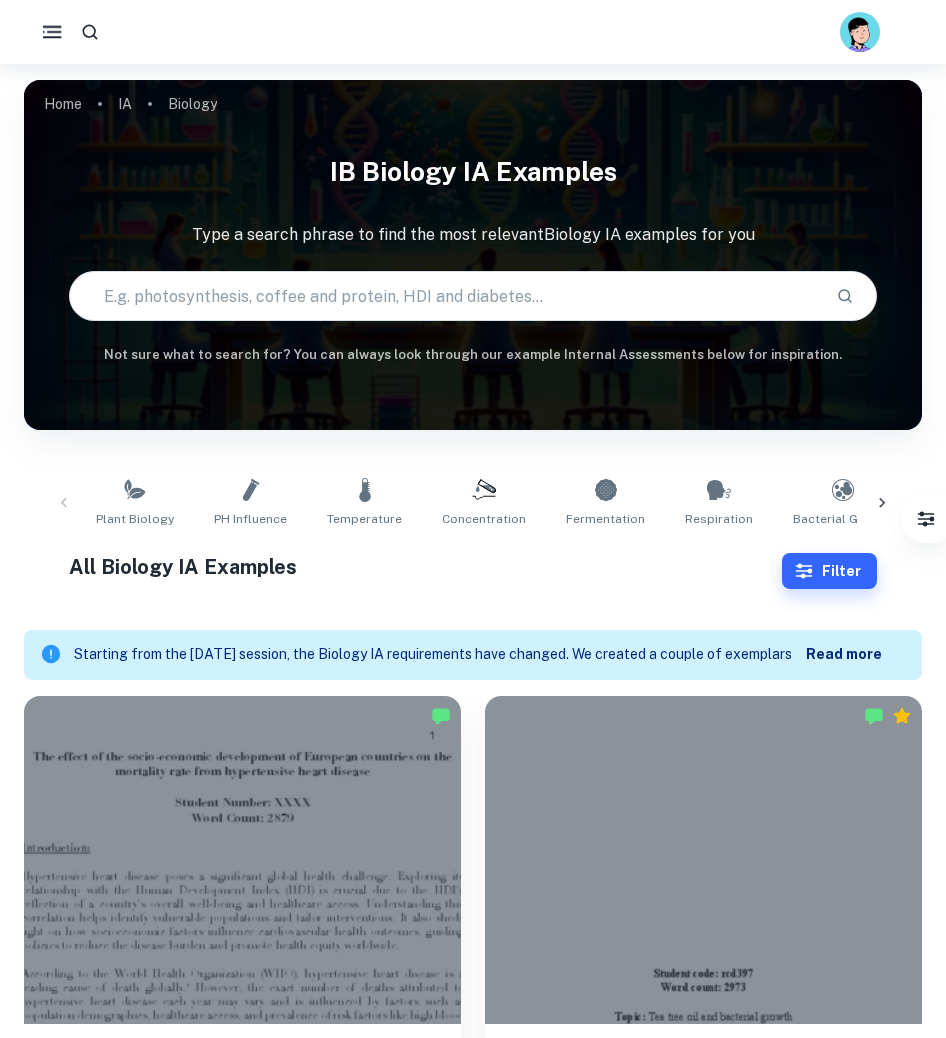 click 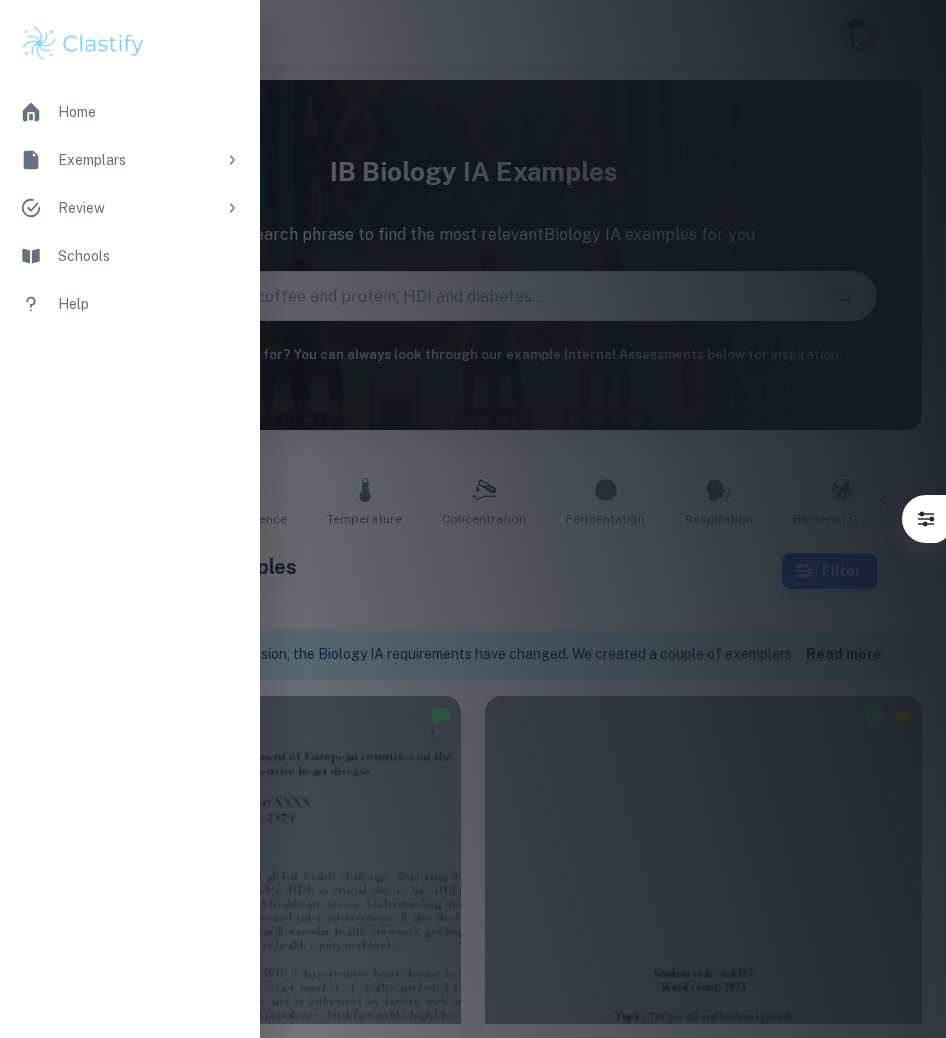 click on "Exemplars" at bounding box center (137, 160) 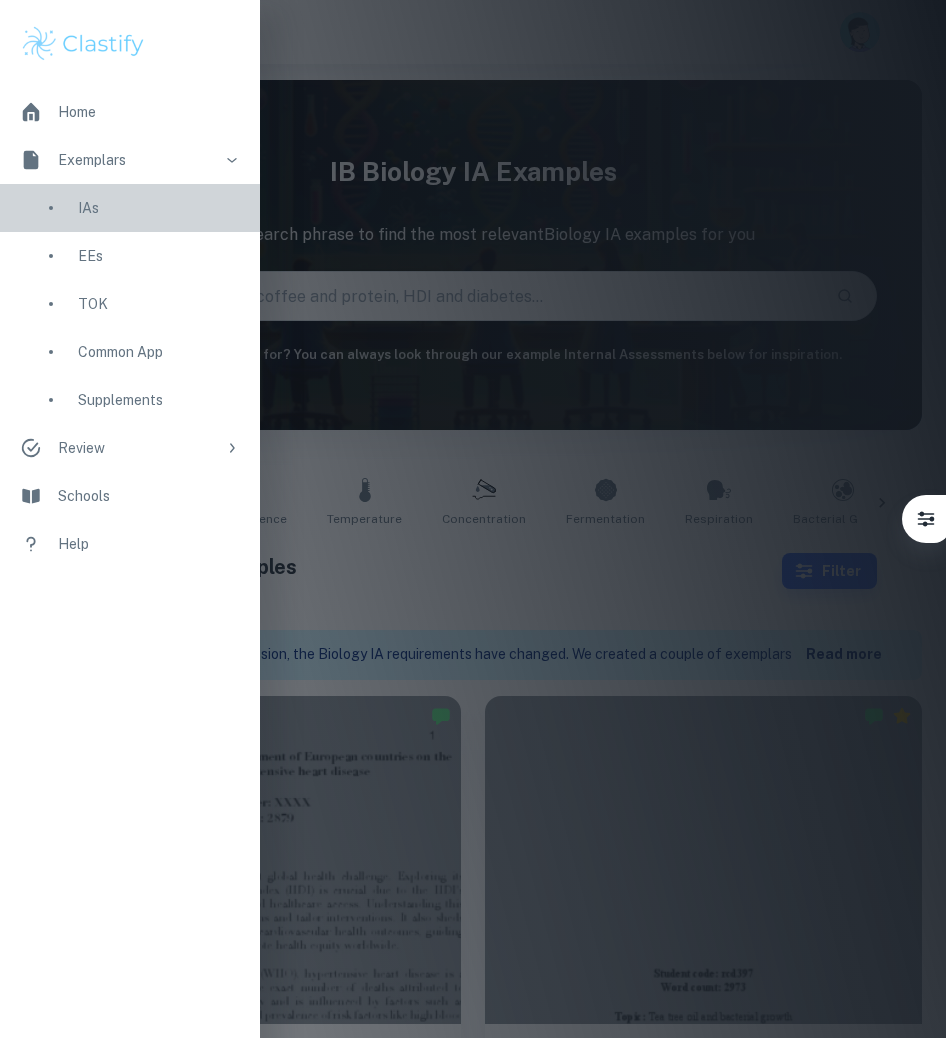 click on "IAs" at bounding box center [159, 208] 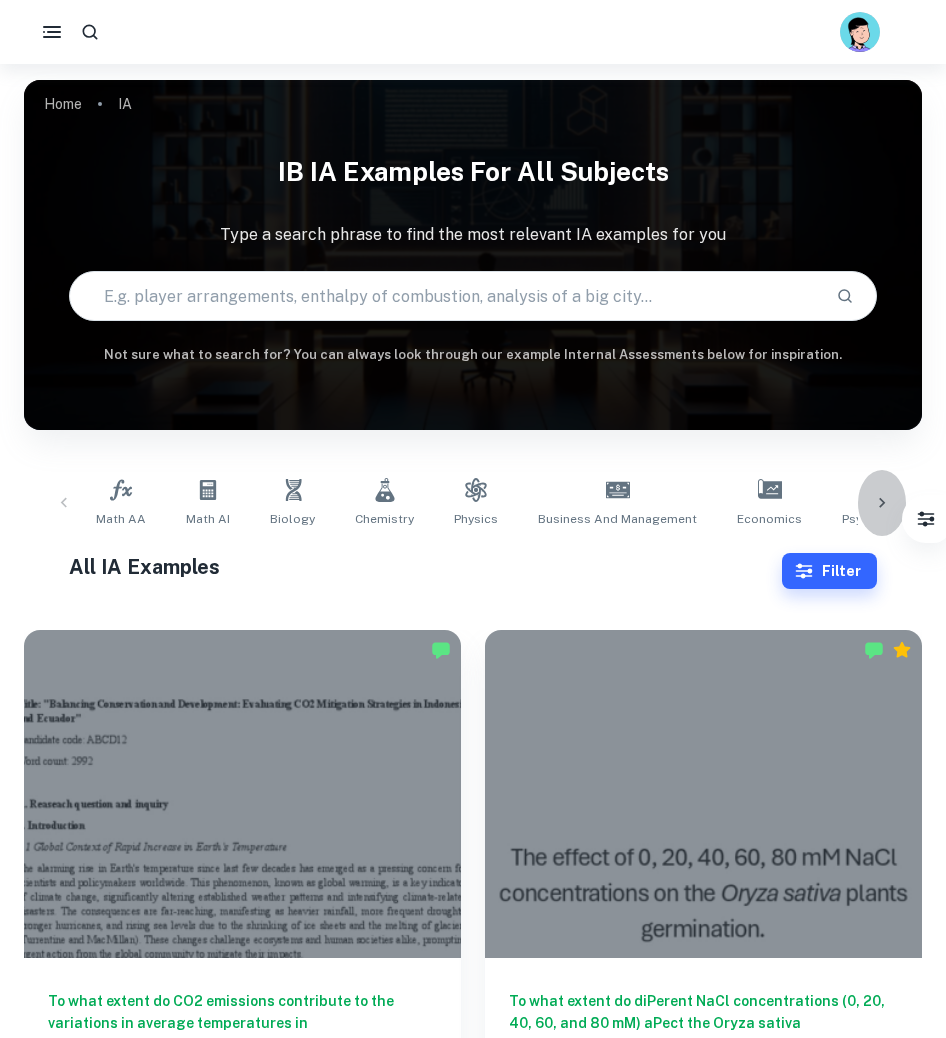click 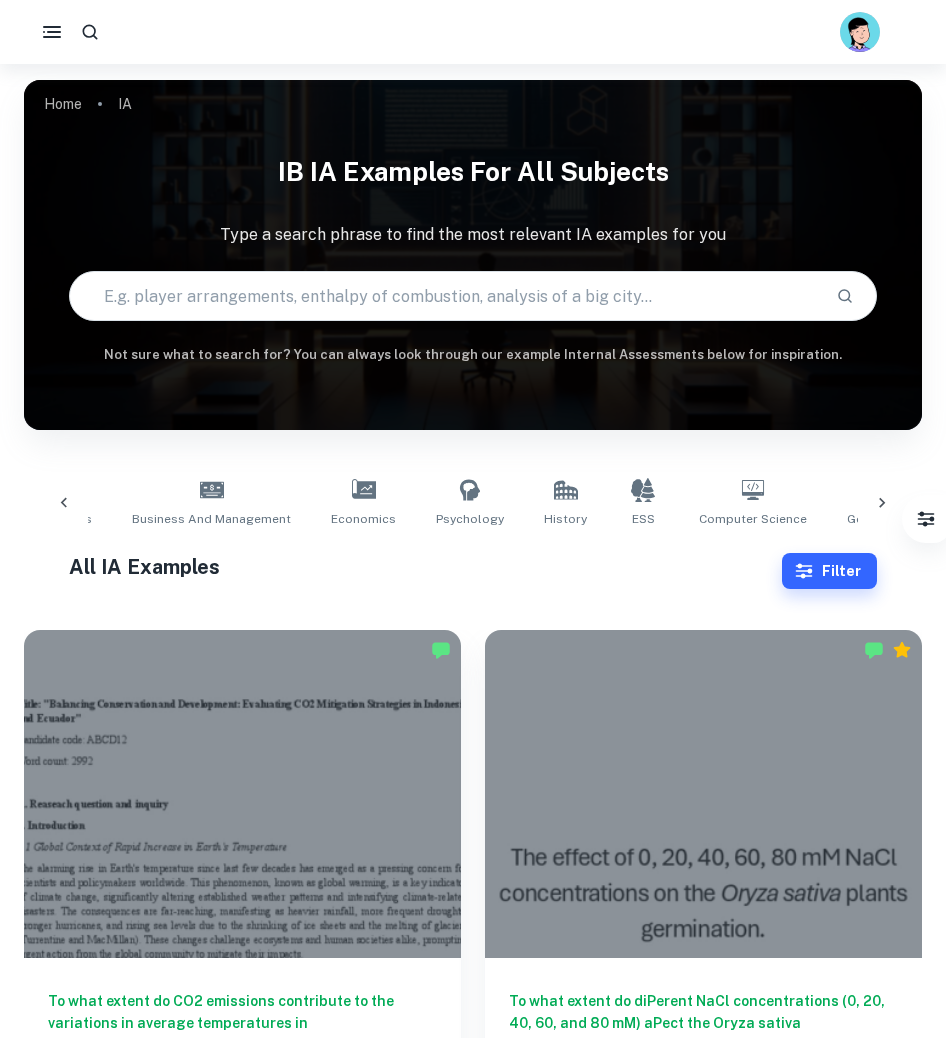 scroll, scrollTop: 0, scrollLeft: 742, axis: horizontal 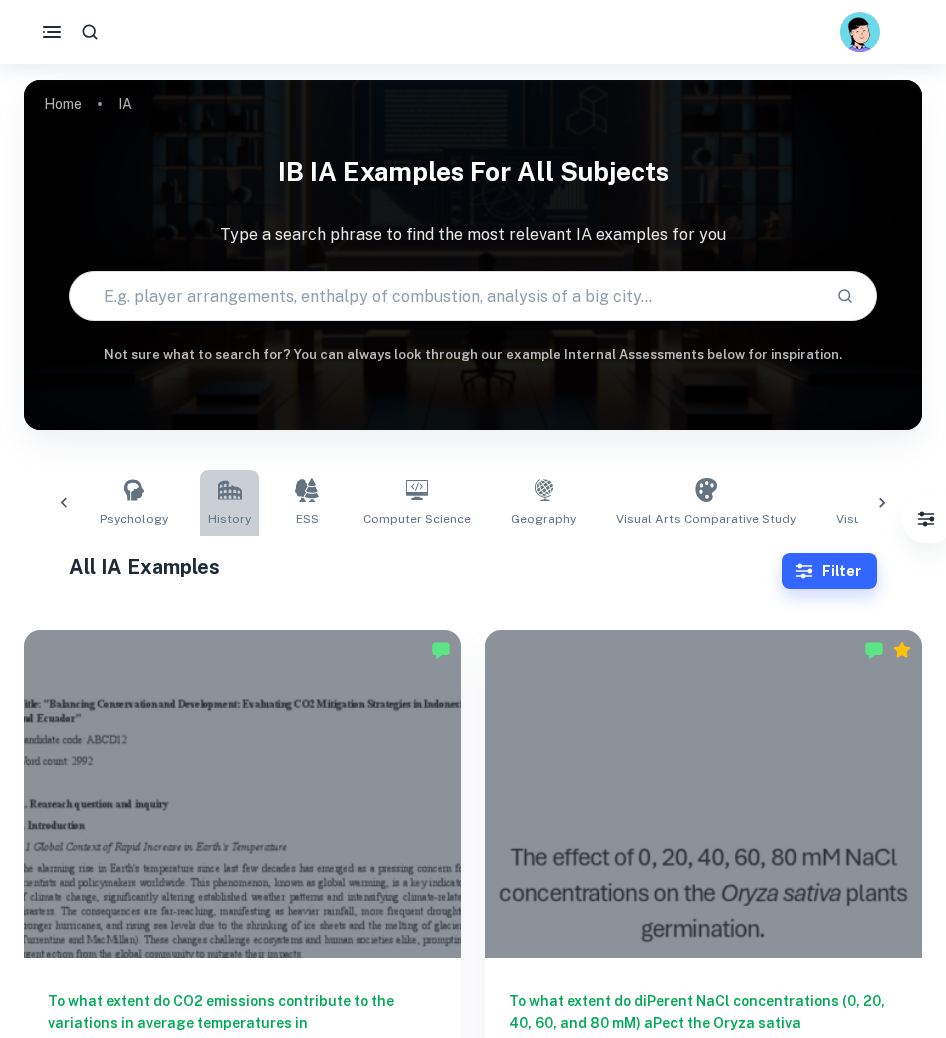 click on "History" at bounding box center [229, 519] 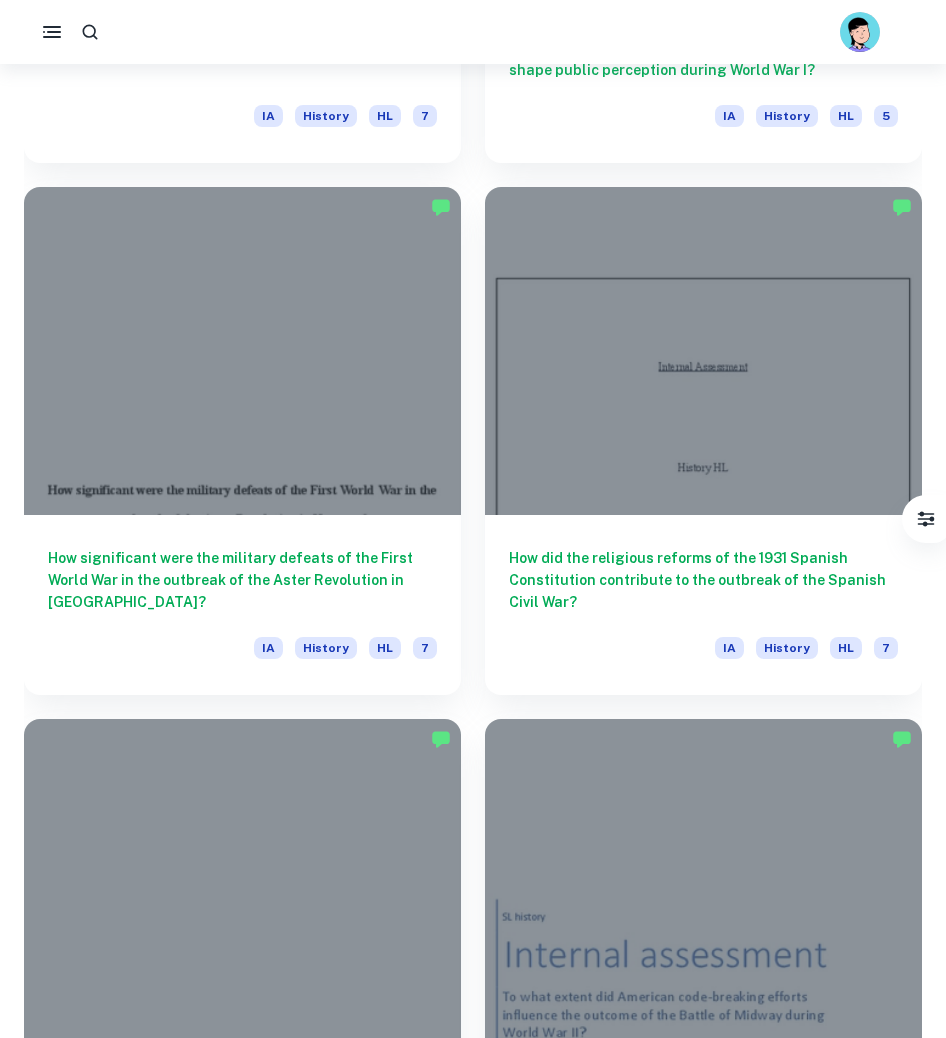 scroll, scrollTop: 2166, scrollLeft: 0, axis: vertical 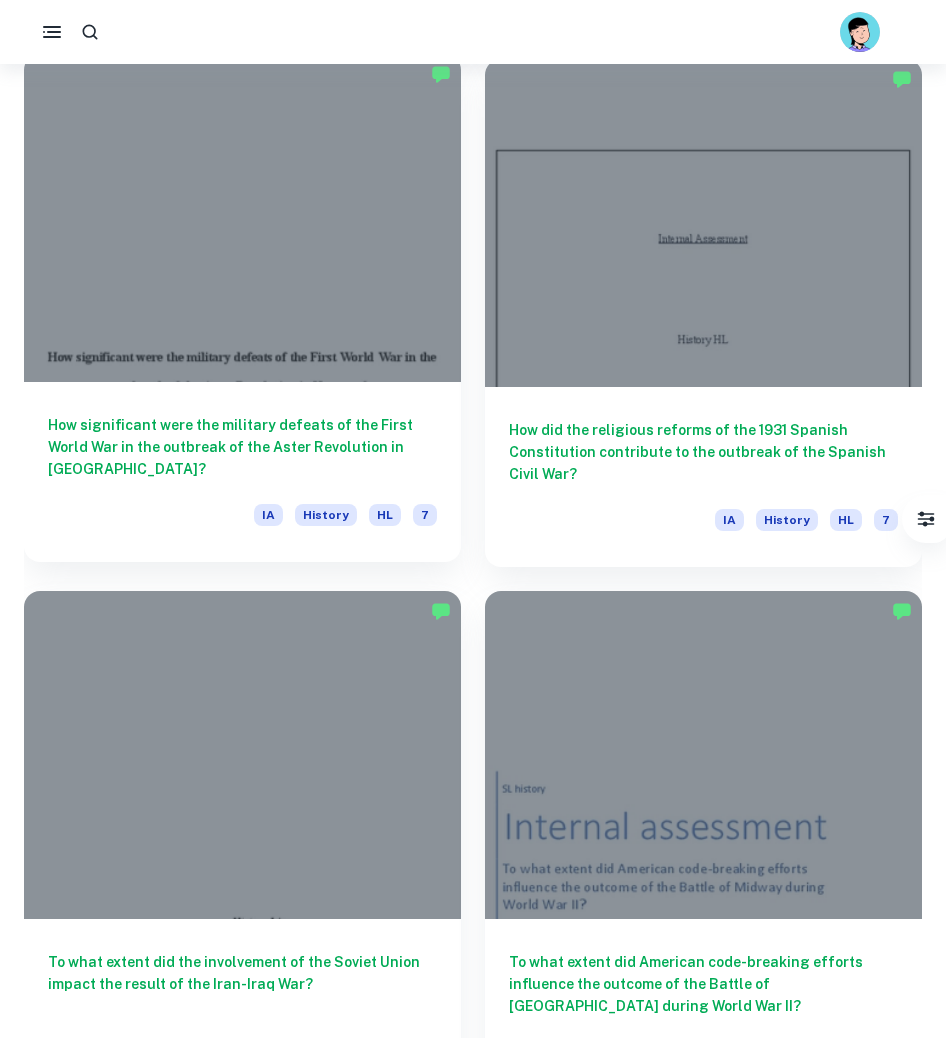 click on "How significant were the military defeats of the First World War in the outbreak of the Aster Revolution in [GEOGRAPHIC_DATA]?" at bounding box center (242, 447) 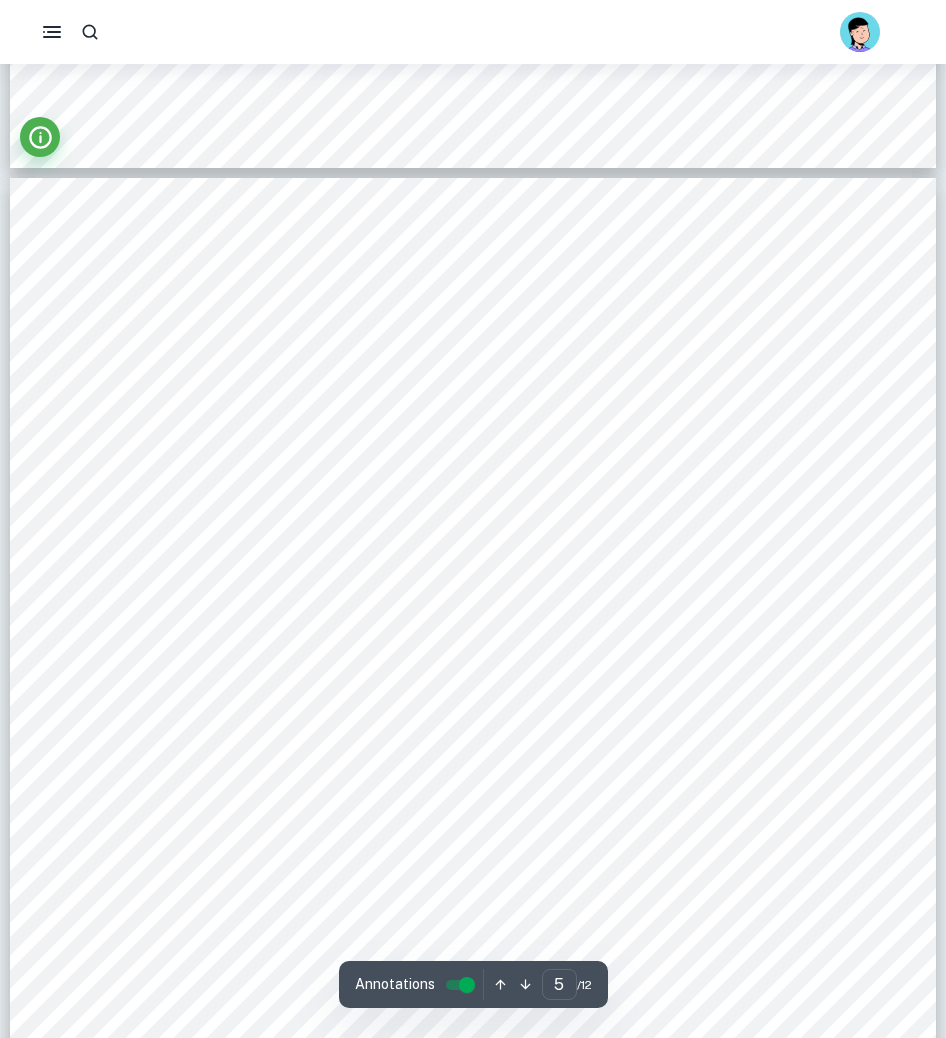 scroll, scrollTop: 5329, scrollLeft: 0, axis: vertical 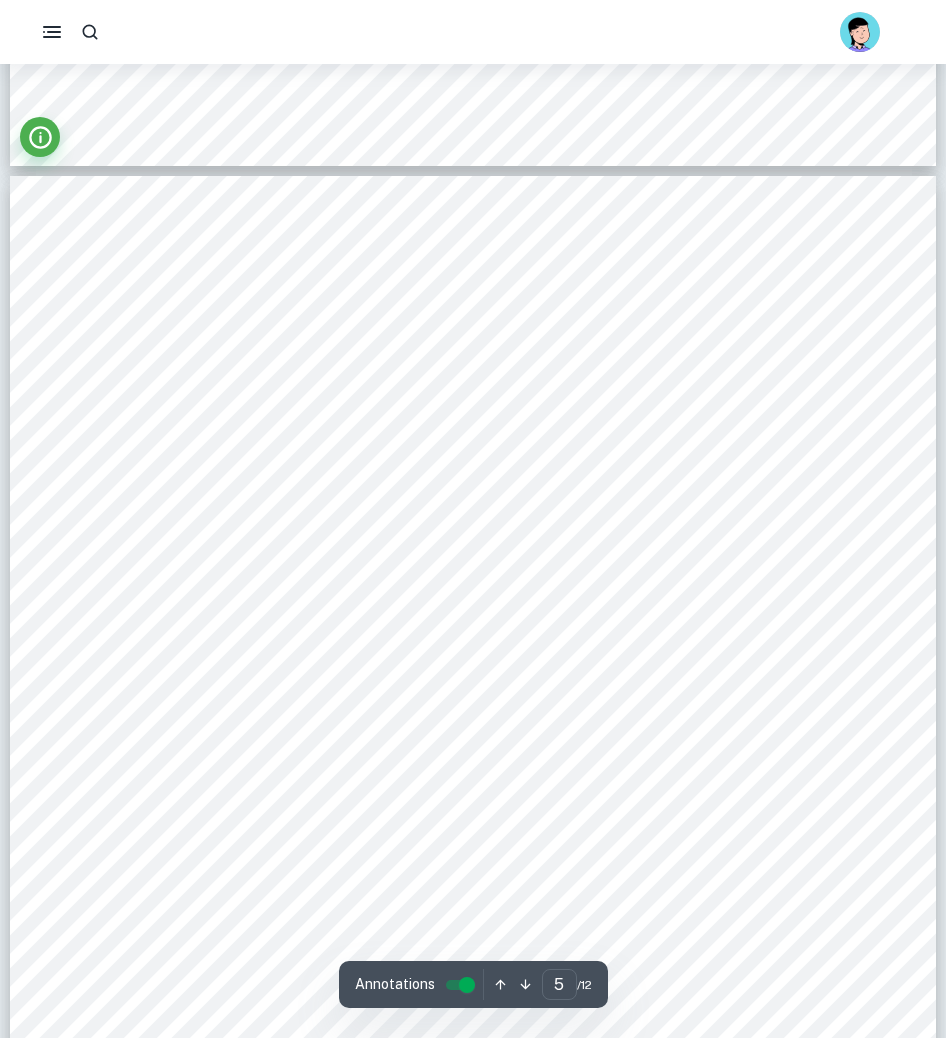 click on "Section Two: Investigation Due to the influence of World War One, Europe went through a significant change regarding its countries9 territories as well as its political scene. One of these important changes was the disintegration of the central European great power, the Austro-Hungarian Monarchy, which took place on the [DATE] with the conclusion of the Aster Revolution in [GEOGRAPHIC_DATA]. The revolution was named after the flowers that the returning soldiers replaced the Monarchy9s symbols with on their uniforms. The reasons for the outbreak of the Aster Revolution are mainly related to the First World War, more specifically its immense economic strain on Hungary9s homefront. The military failures of Austria-[GEOGRAPHIC_DATA] further decreased morale and the large-scale mutinies near the end of the war resulted in the additional support of some returning soldiers. Moreover, the crowds protesting against the monarchy could now unite in support of a capable opposition in abort it. 1 resources needed. 2   2   1   5" at bounding box center (473, 830) 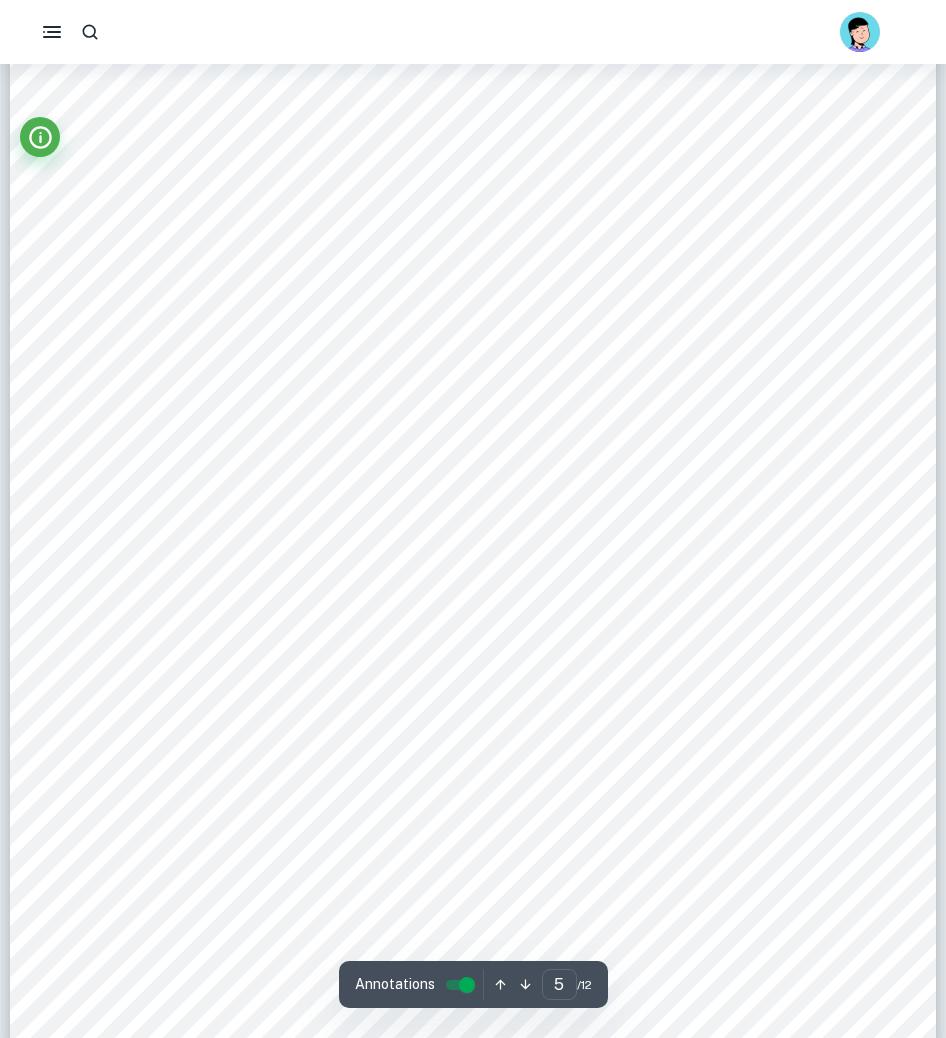 scroll, scrollTop: 5770, scrollLeft: 0, axis: vertical 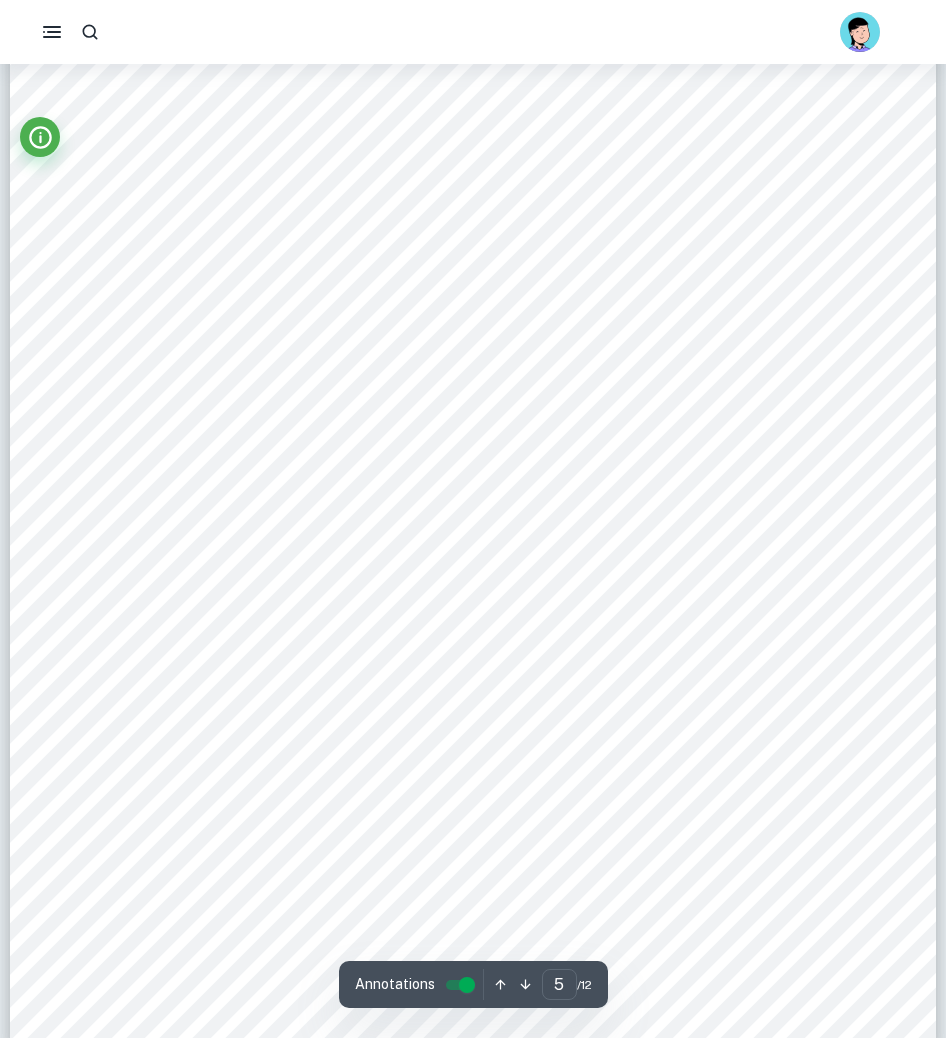 click on "An example for a significant military failure would be the unsuccessful attempt to break the" at bounding box center (464, 555) 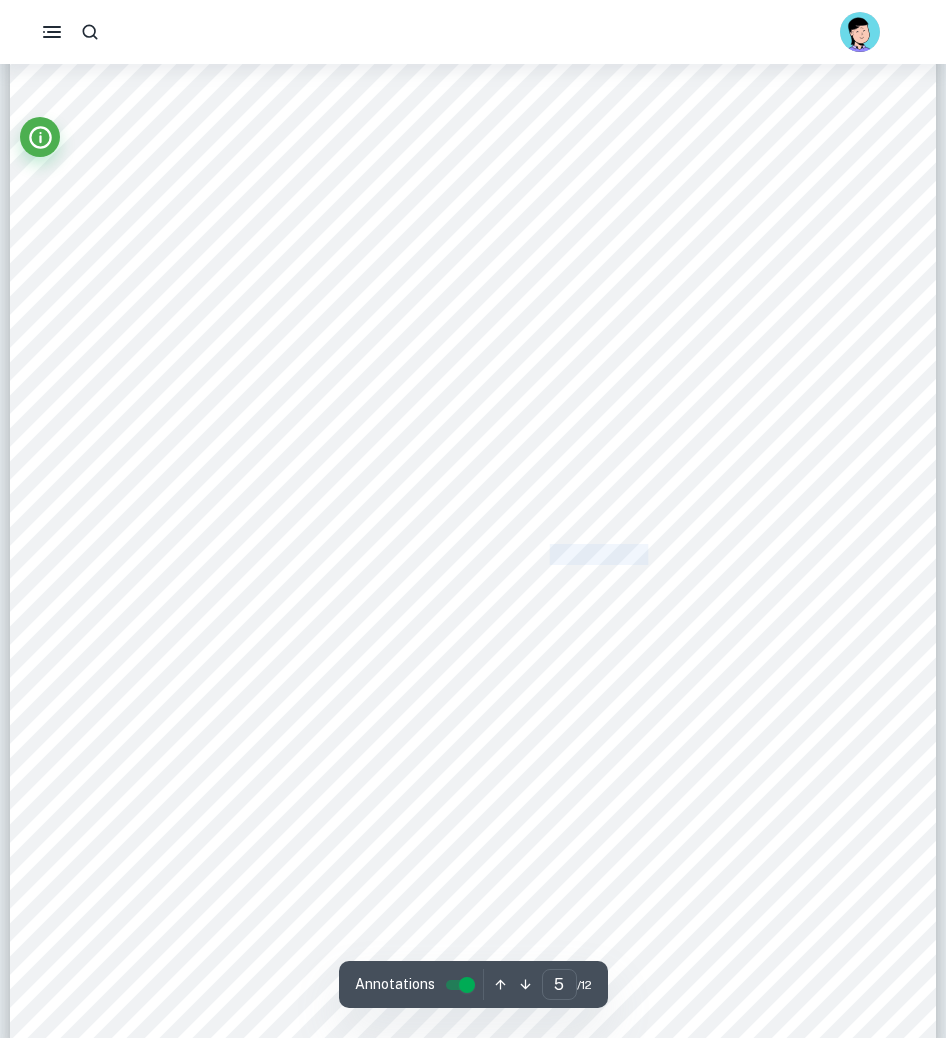 click on "An example for a significant military failure would be the unsuccessful attempt to break the" at bounding box center (464, 555) 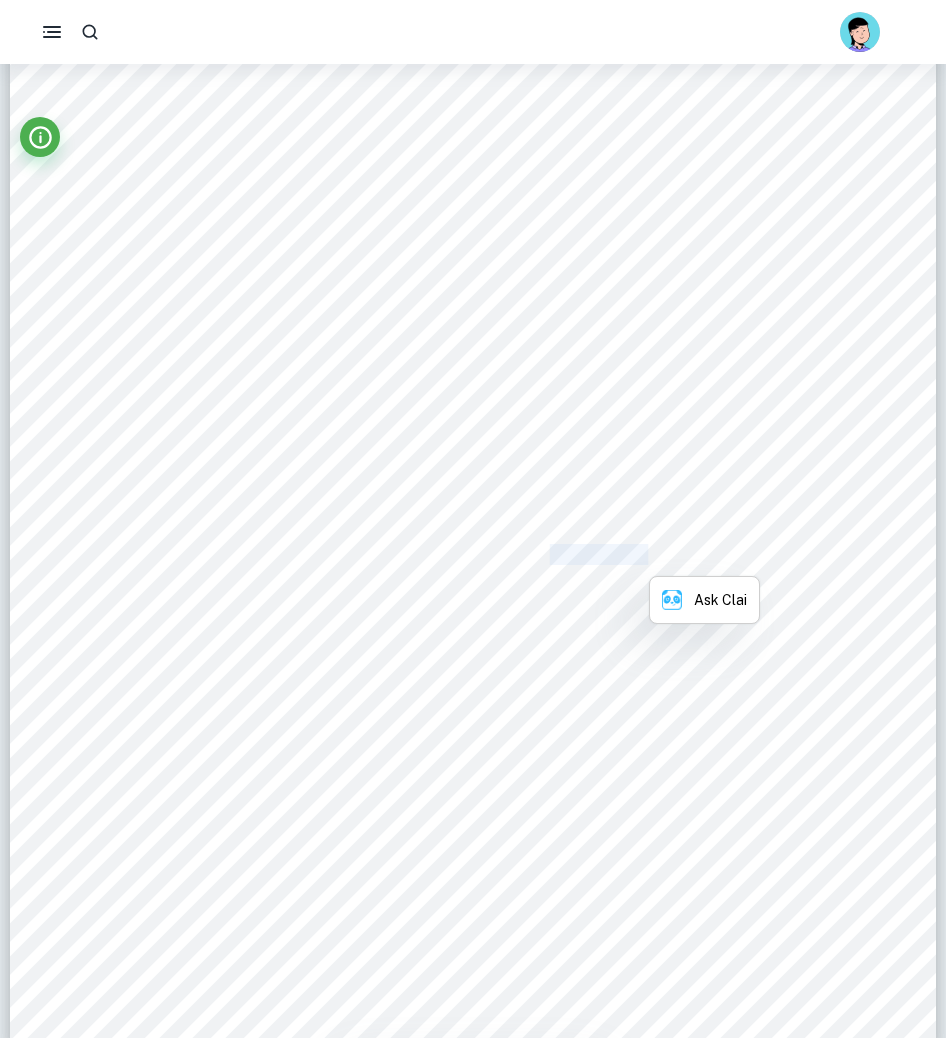 click on "An example for a significant military failure would be the unsuccessful attempt to break the" at bounding box center (464, 555) 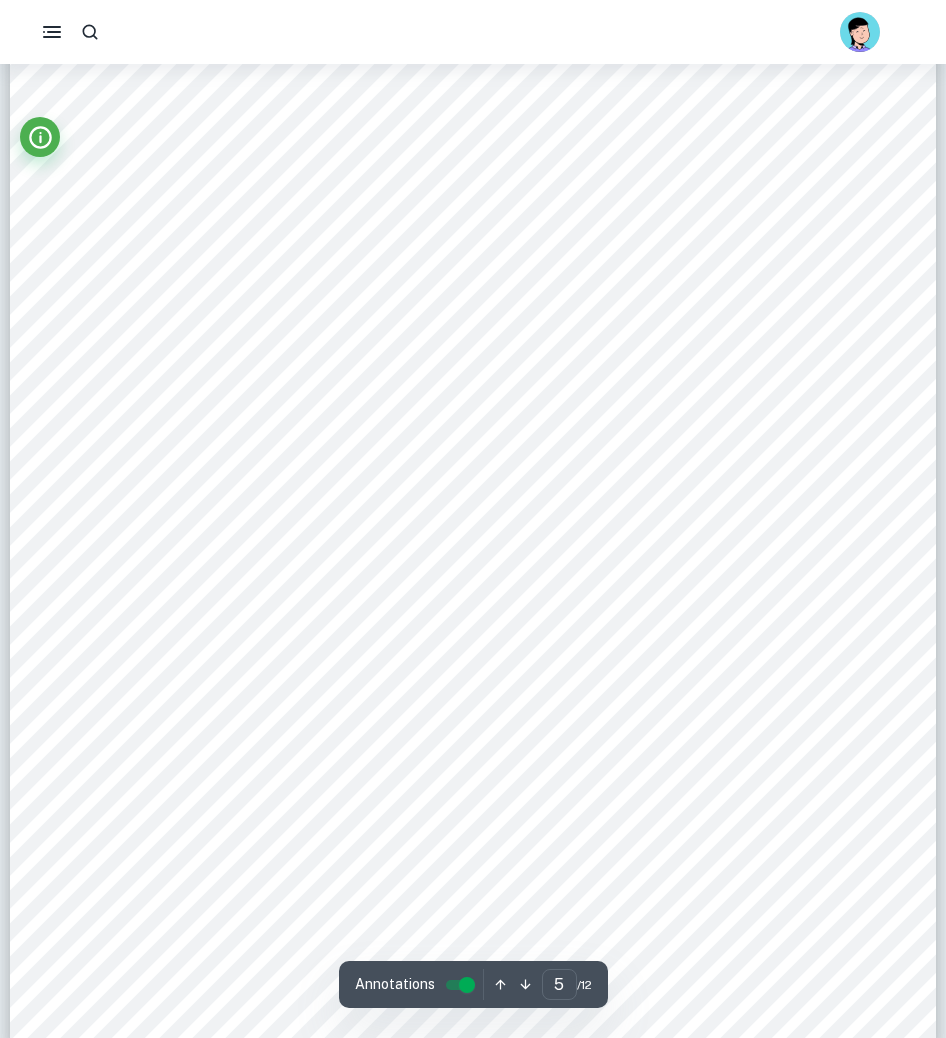 click on "An example for a significant military failure would be the unsuccessful attempt to break the" at bounding box center (464, 555) 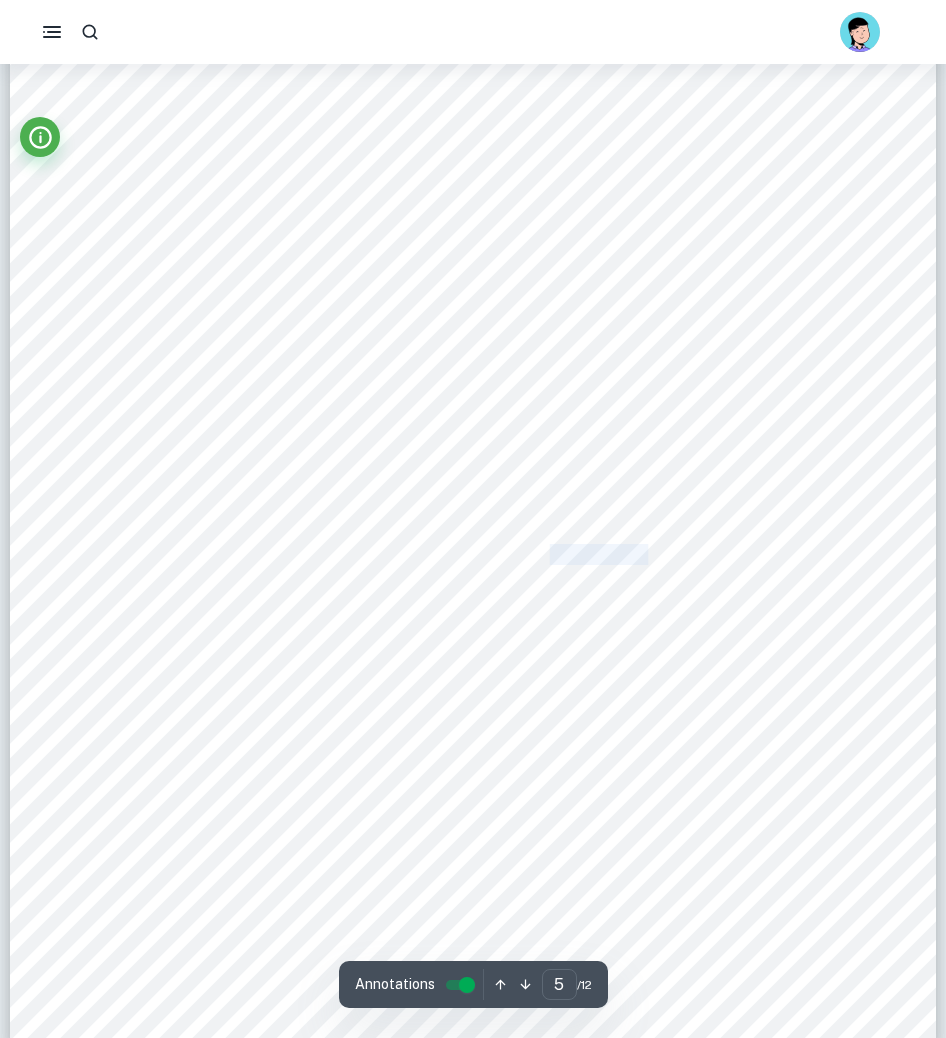 click on "An example for a significant military failure would be the unsuccessful attempt to break the" at bounding box center [464, 555] 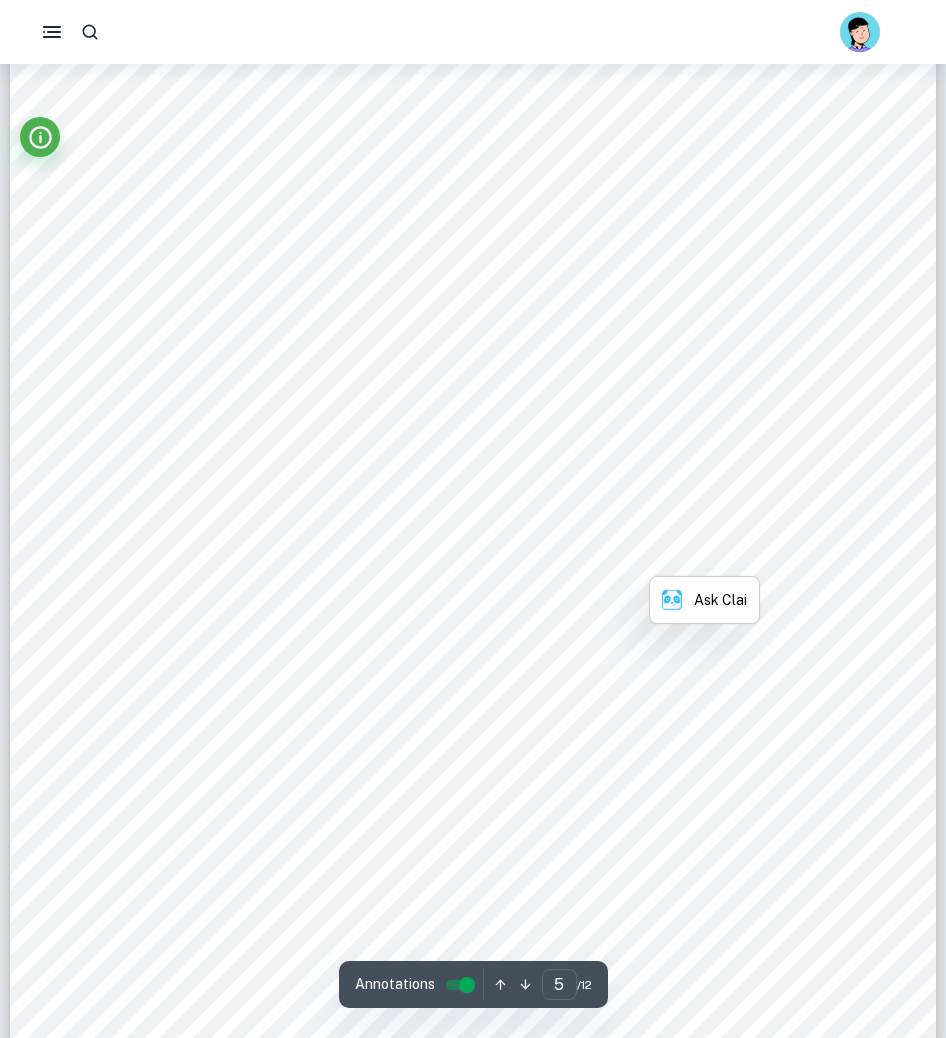 click on "An example for a significant military failure would be the unsuccessful attempt to break the" at bounding box center (464, 555) 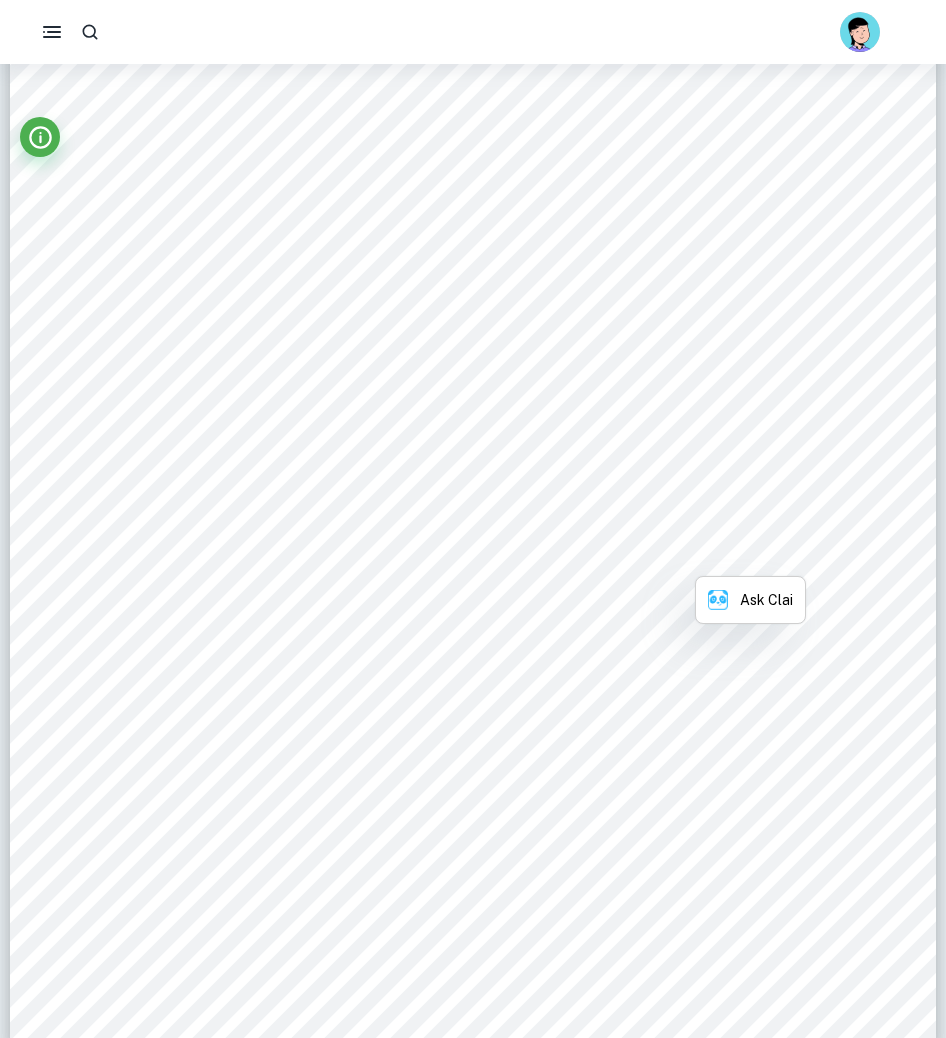 click on "An example for a significant military failure would be the unsuccessful attempt to break the" at bounding box center [464, 555] 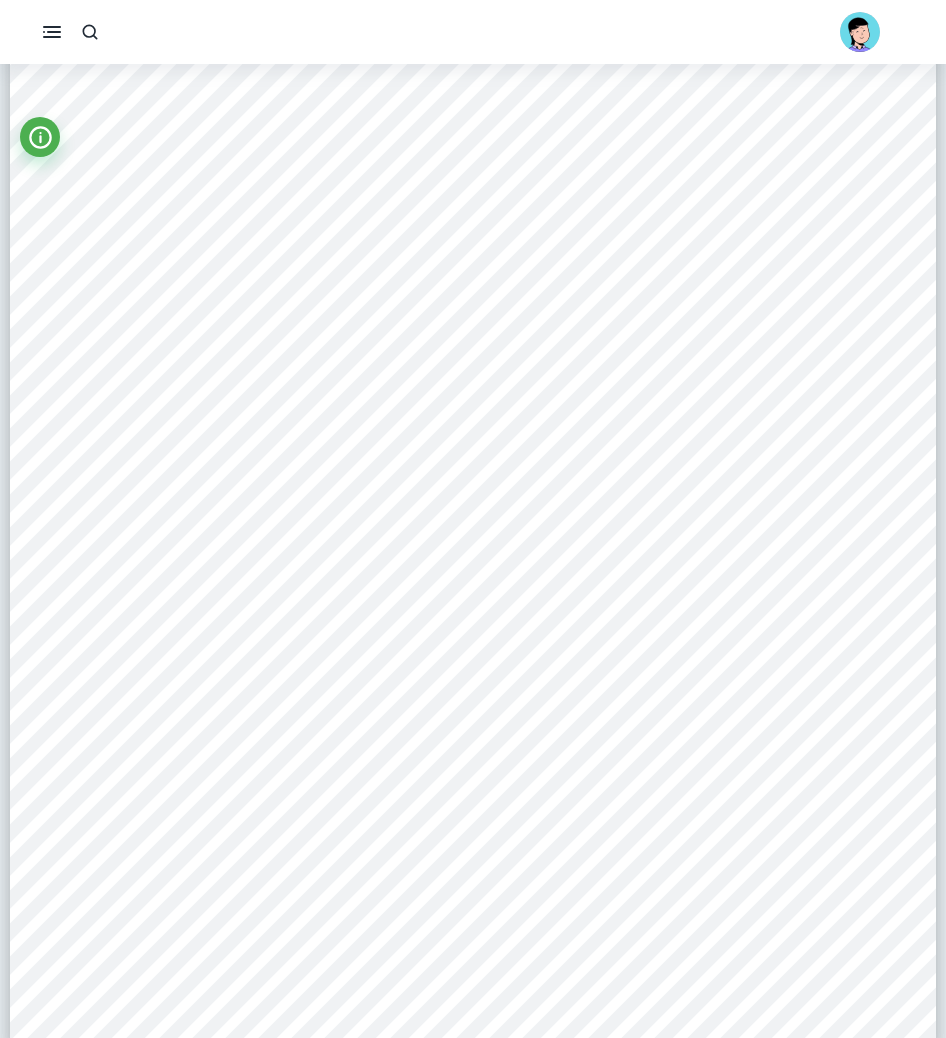 click on "An example for a significant military failure would be the unsuccessful attempt to break the" at bounding box center (464, 555) 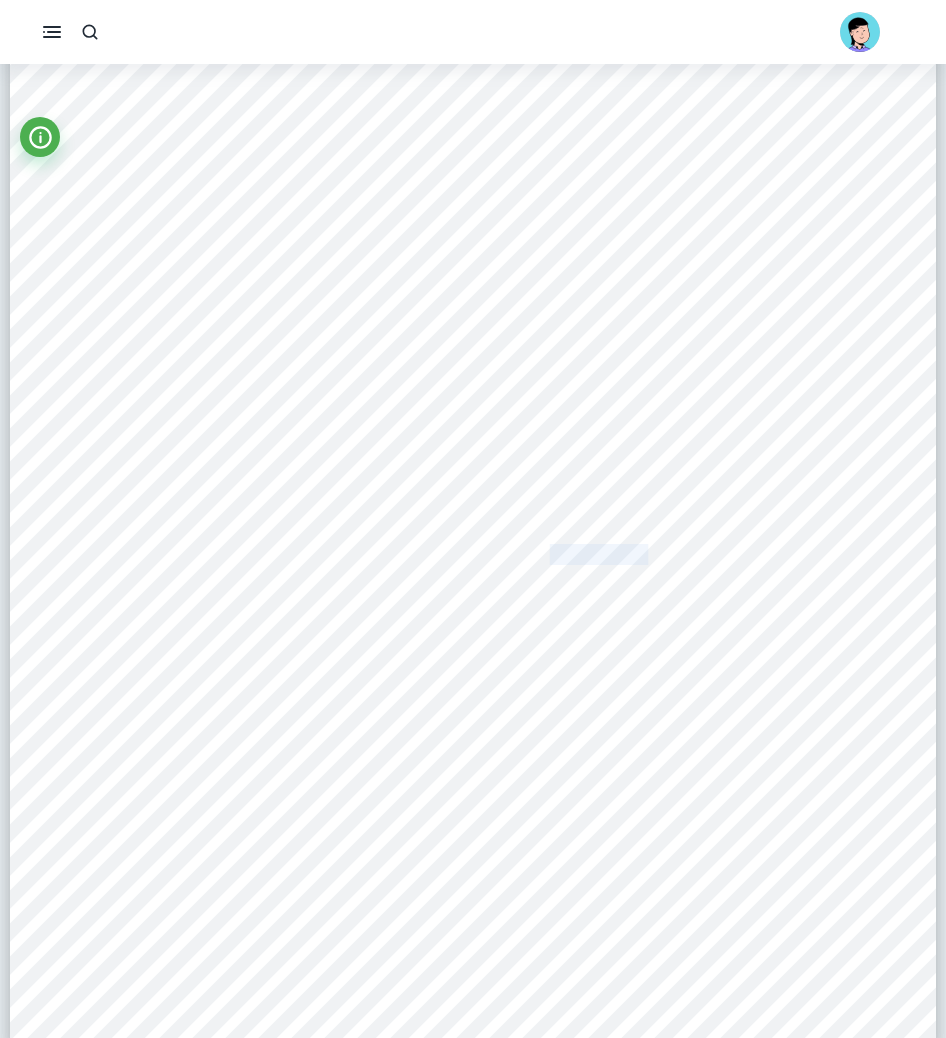 click on "An example for a significant military failure would be the unsuccessful attempt to break the" at bounding box center (464, 555) 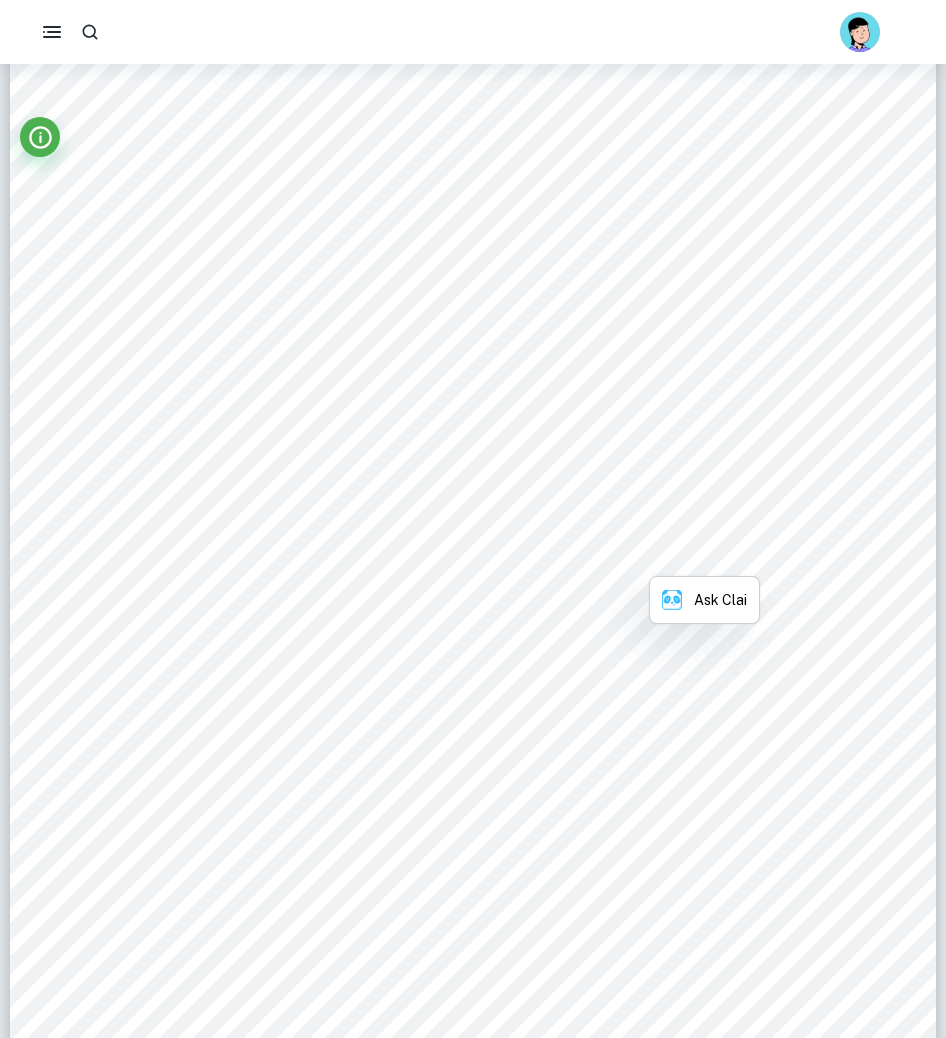 click on "An example for a significant military failure would be the unsuccessful attempt to break the" at bounding box center (464, 555) 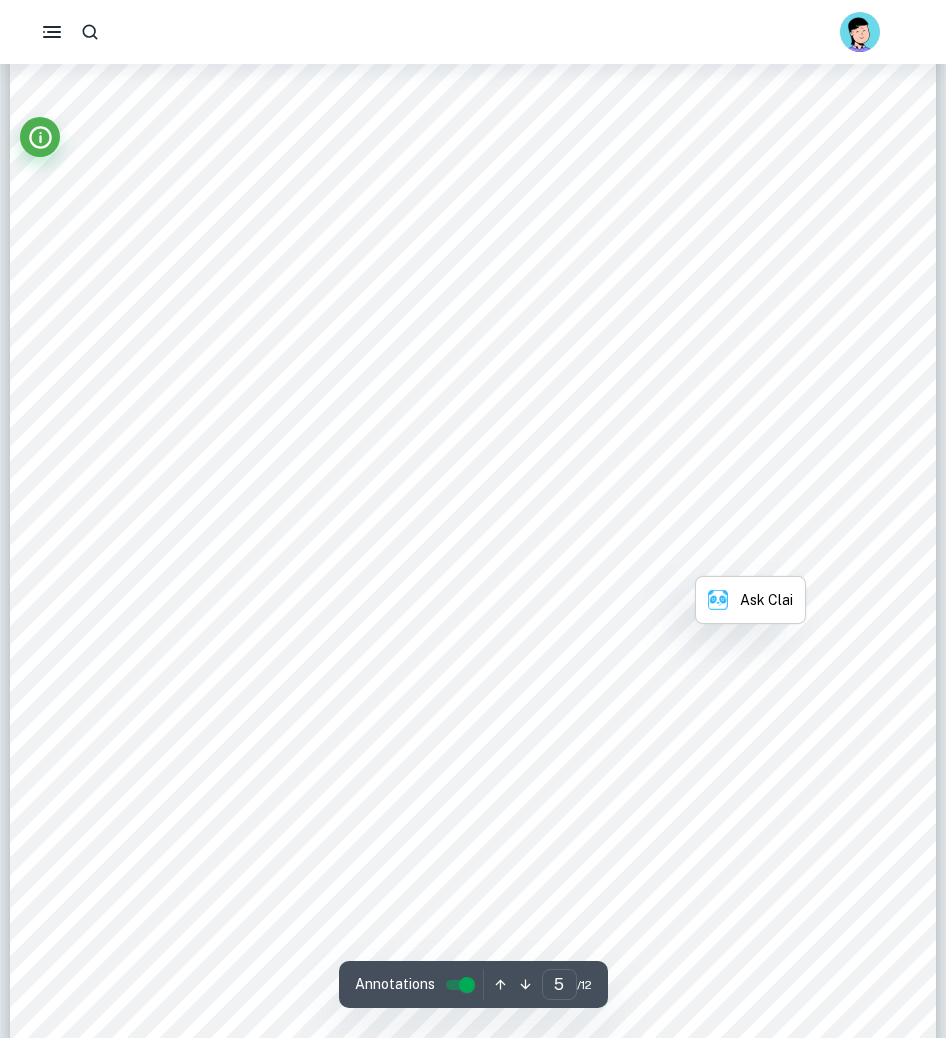 click on "An example for a significant military failure would be the unsuccessful attempt to break the" at bounding box center (464, 555) 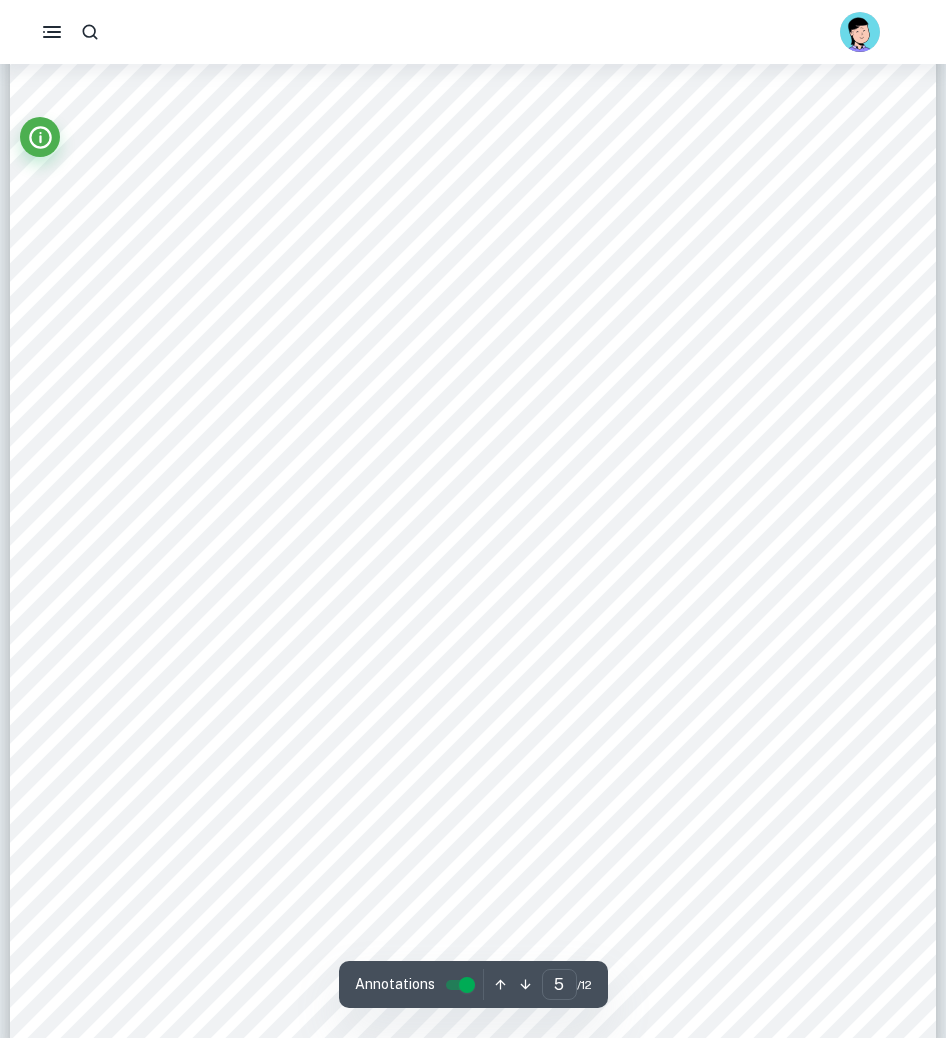 drag, startPoint x: 740, startPoint y: 520, endPoint x: 733, endPoint y: 505, distance: 16.552946 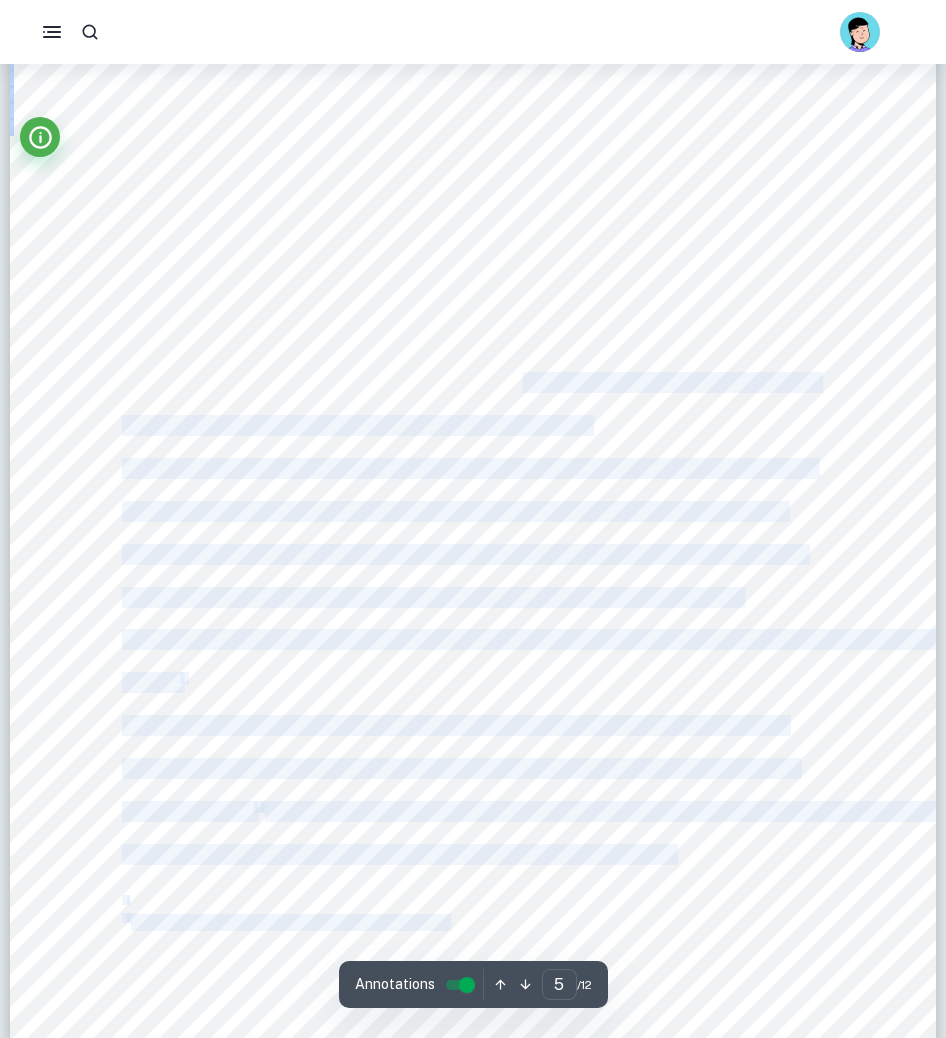 drag, startPoint x: 733, startPoint y: 505, endPoint x: 563, endPoint y: 373, distance: 215.2301 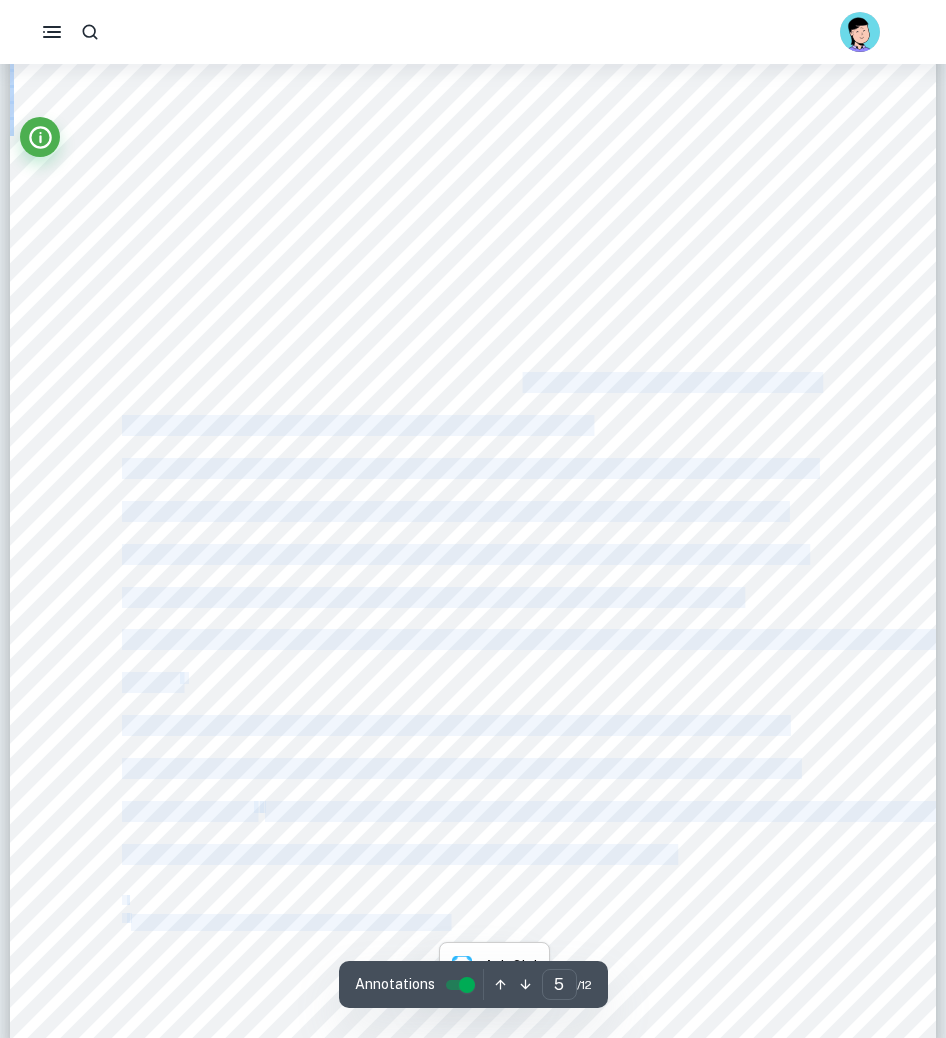 click on "the form of the Hungarian National Council (Nemzeti Tanács), whose candidate for replacing" at bounding box center (470, 383) 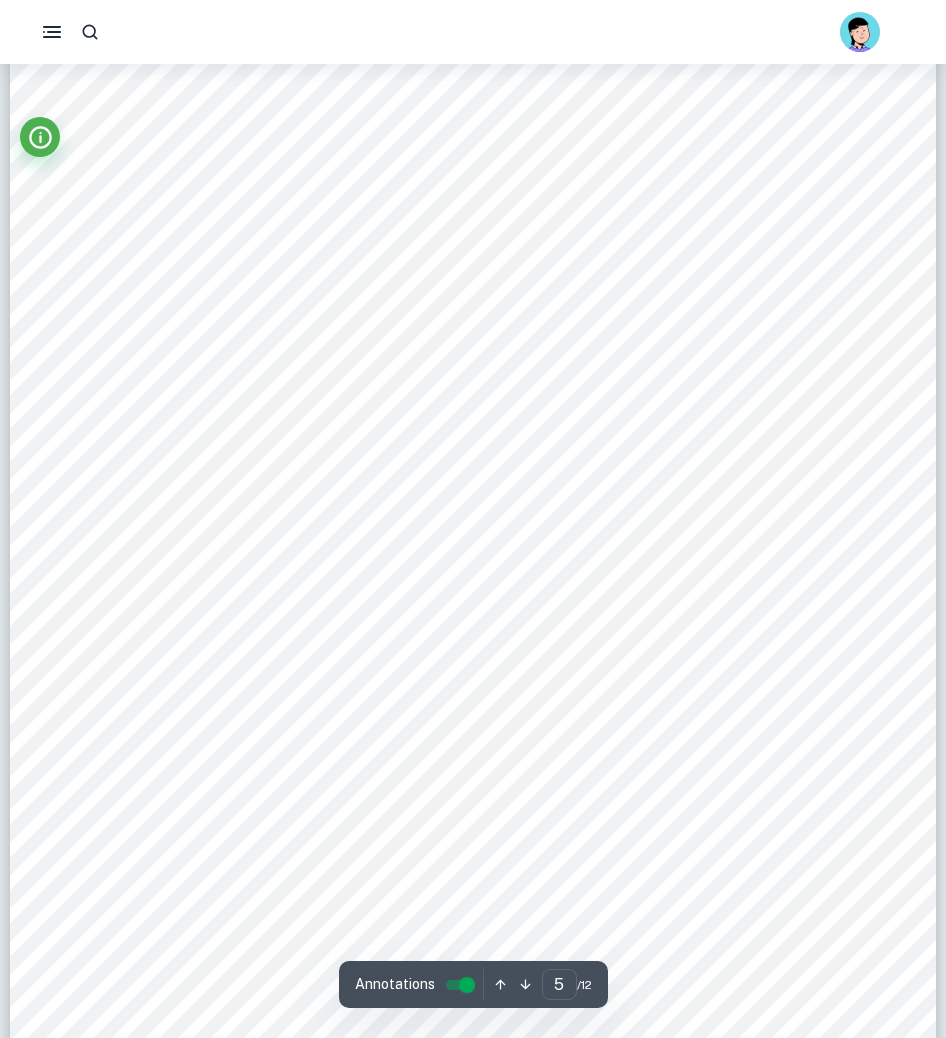 click on "Section Two: Investigation Due to the influence of World War One, Europe went through a significant change regarding its countries9 territories as well as its political scene. One of these important changes was the disintegration of the central European great power, the Austro-Hungarian Monarchy, which took place on the [DATE] with the conclusion of the Aster Revolution in [GEOGRAPHIC_DATA]. The revolution was named after the flowers that the returning soldiers replaced the Monarchy9s symbols with on their uniforms. The reasons for the outbreak of the Aster Revolution are mainly related to the First World War, more specifically its immense economic strain on Hungary9s homefront. The military failures of Austria-[GEOGRAPHIC_DATA] further decreased morale and the large-scale mutinies near the end of the war resulted in the additional support of some returning soldiers. Moreover, the crowds protesting against the monarchy could now unite in support of a capable opposition in abort it. 1 resources needed. 2   2   1   5" at bounding box center [473, 389] 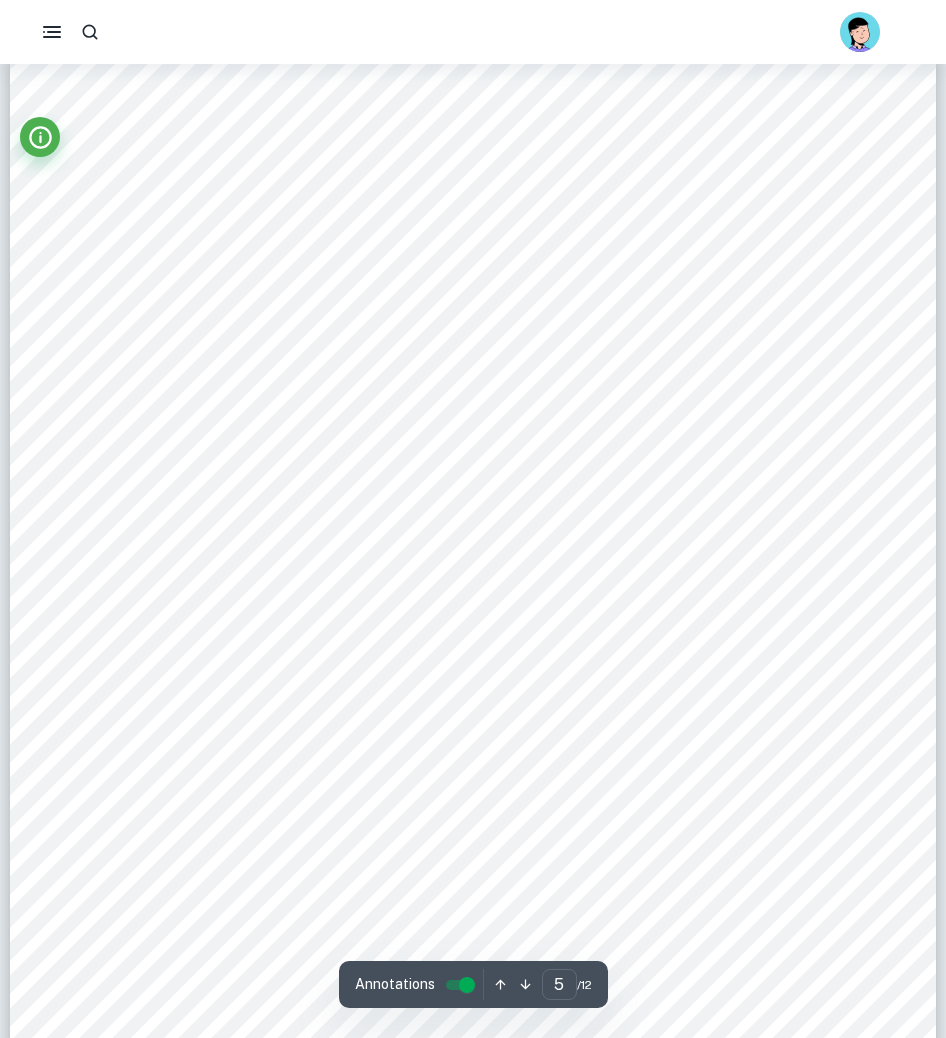 scroll, scrollTop: 5491, scrollLeft: 0, axis: vertical 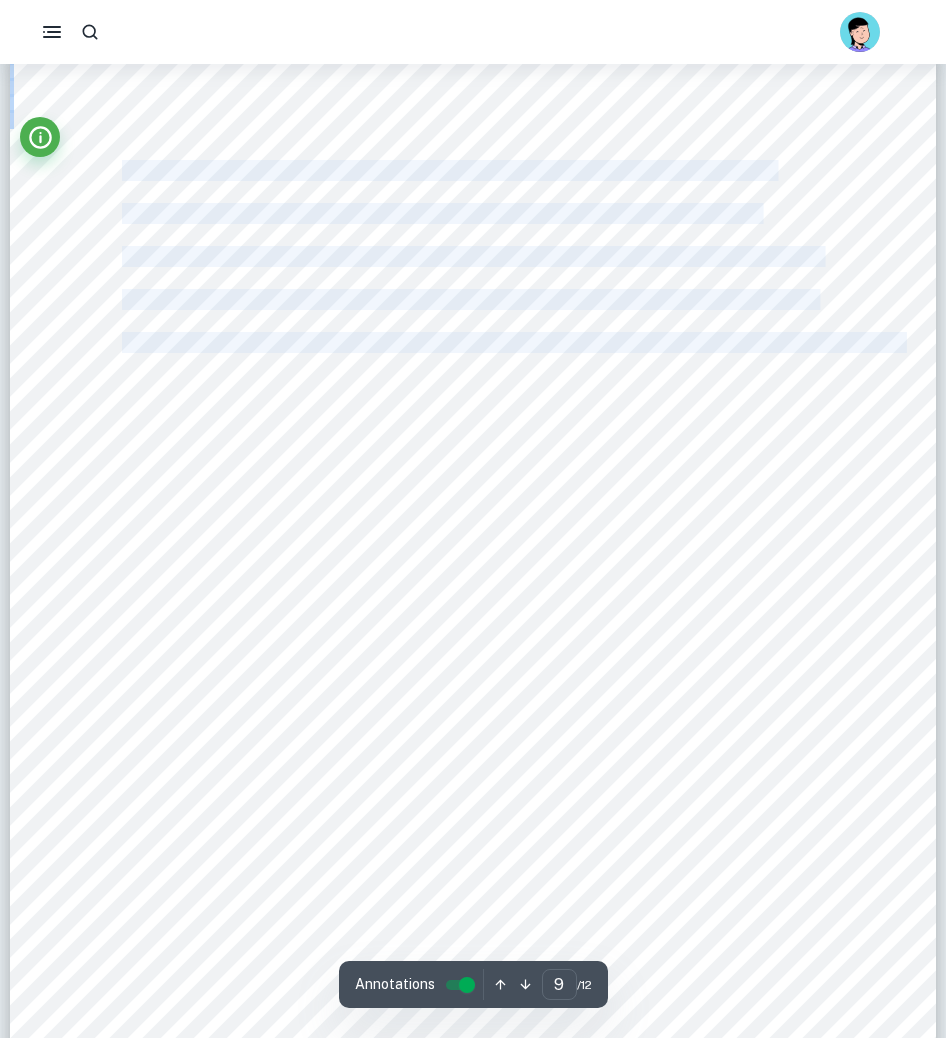 drag, startPoint x: 126, startPoint y: 188, endPoint x: 562, endPoint y: 378, distance: 475.60068 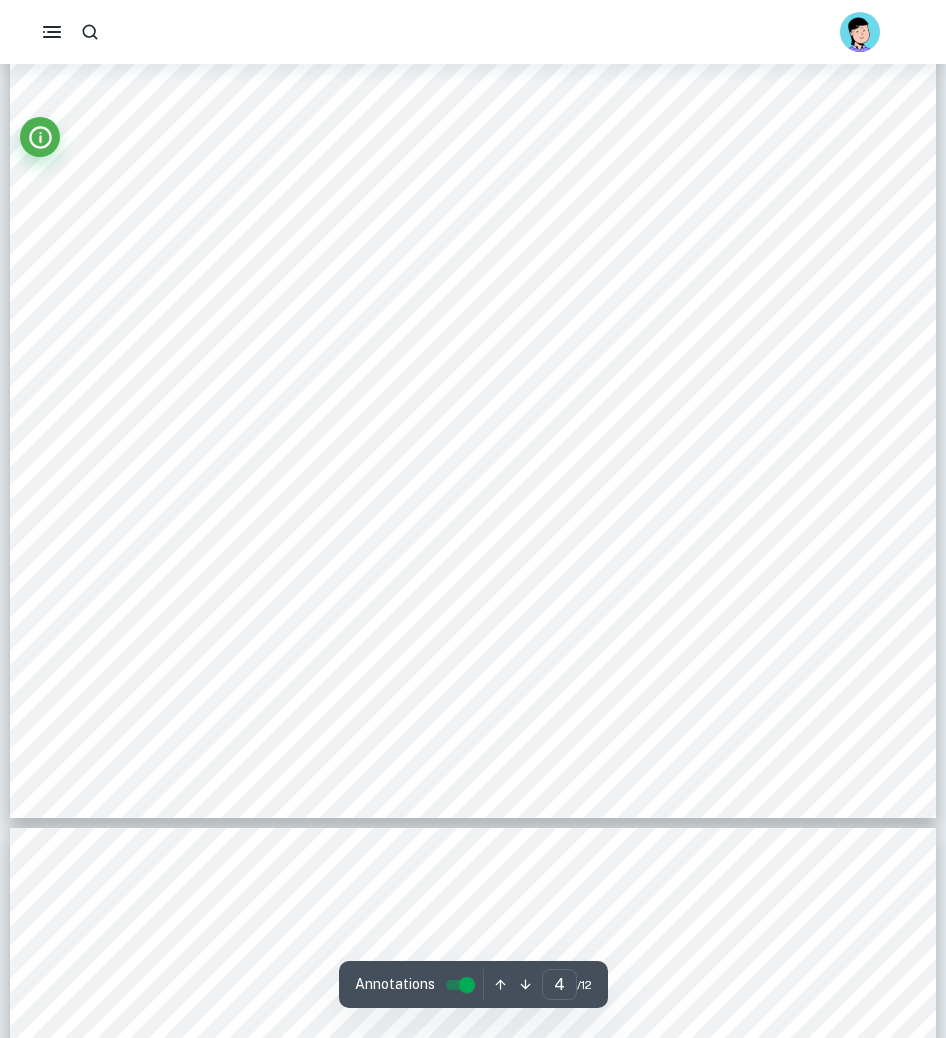 type on "5" 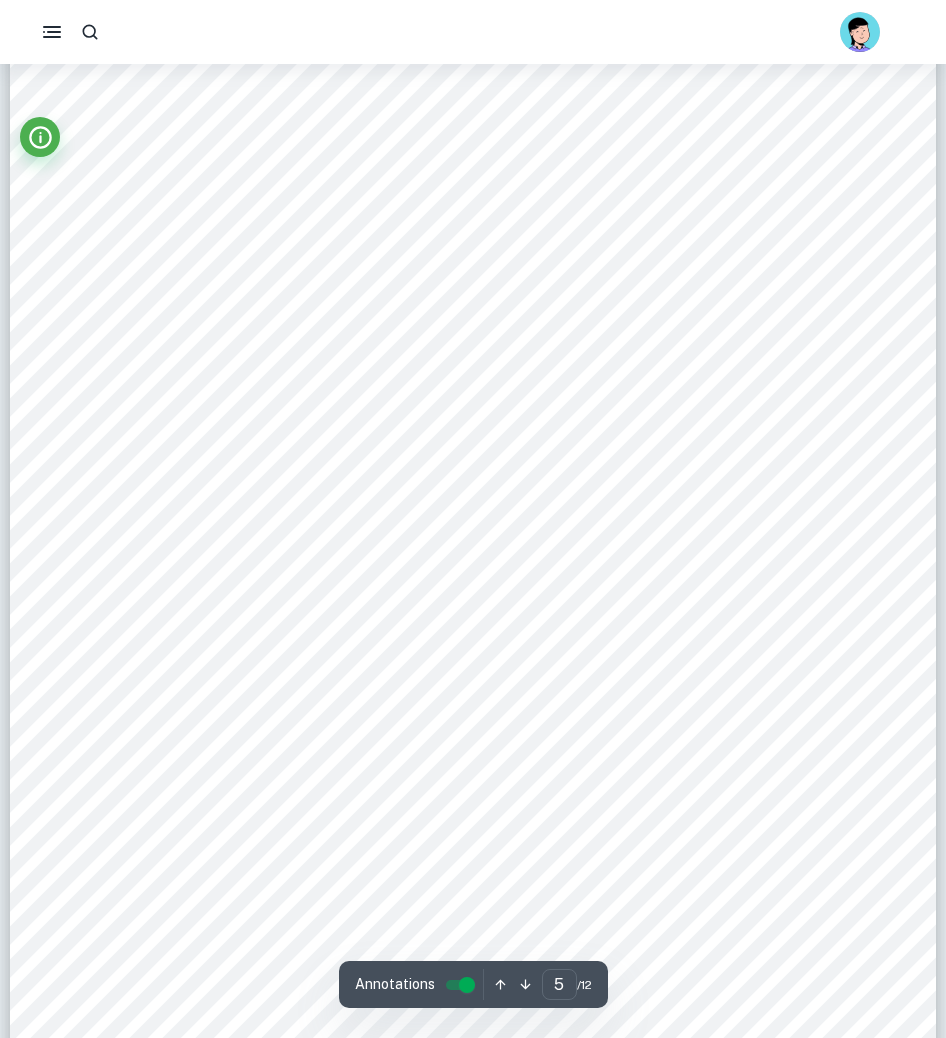 scroll, scrollTop: 5731, scrollLeft: 0, axis: vertical 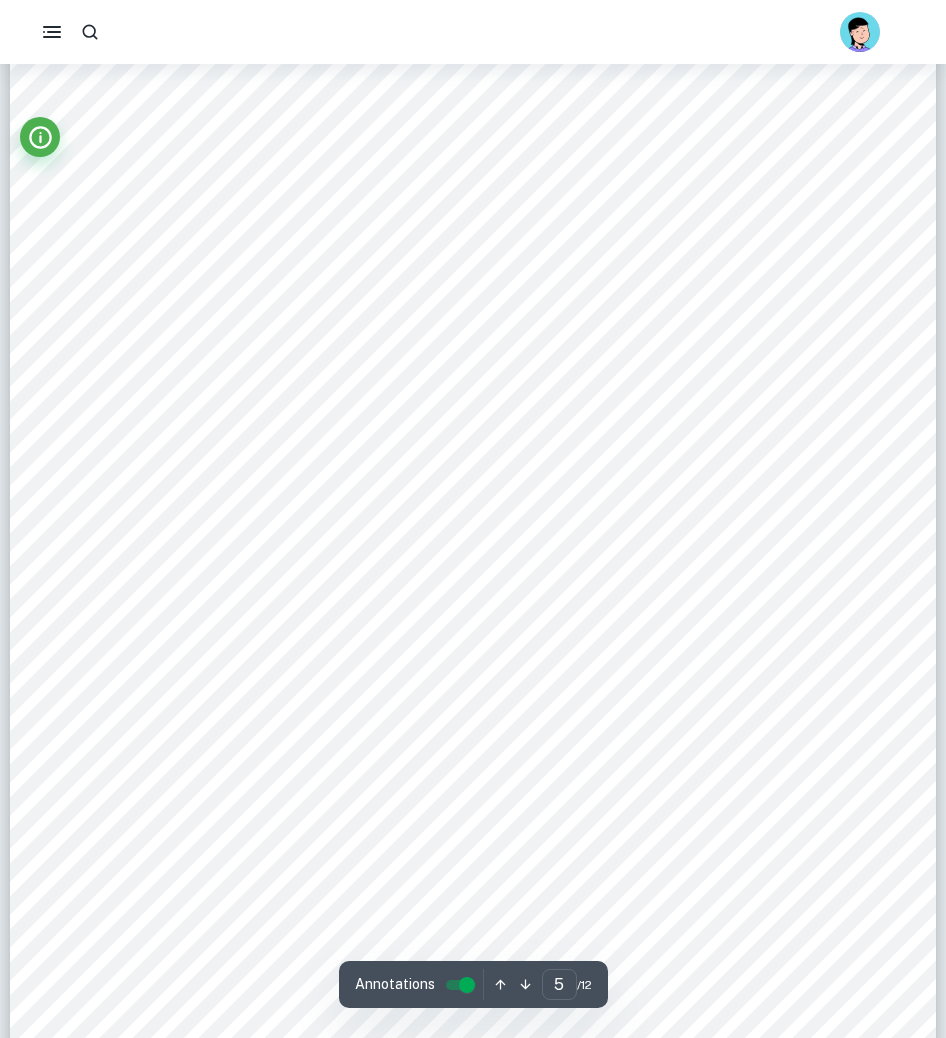 click on "Allies9 Otranto Barrage ([DATE]), where the only Hungarian dreadnought, the SMS" at bounding box center (431, 637) 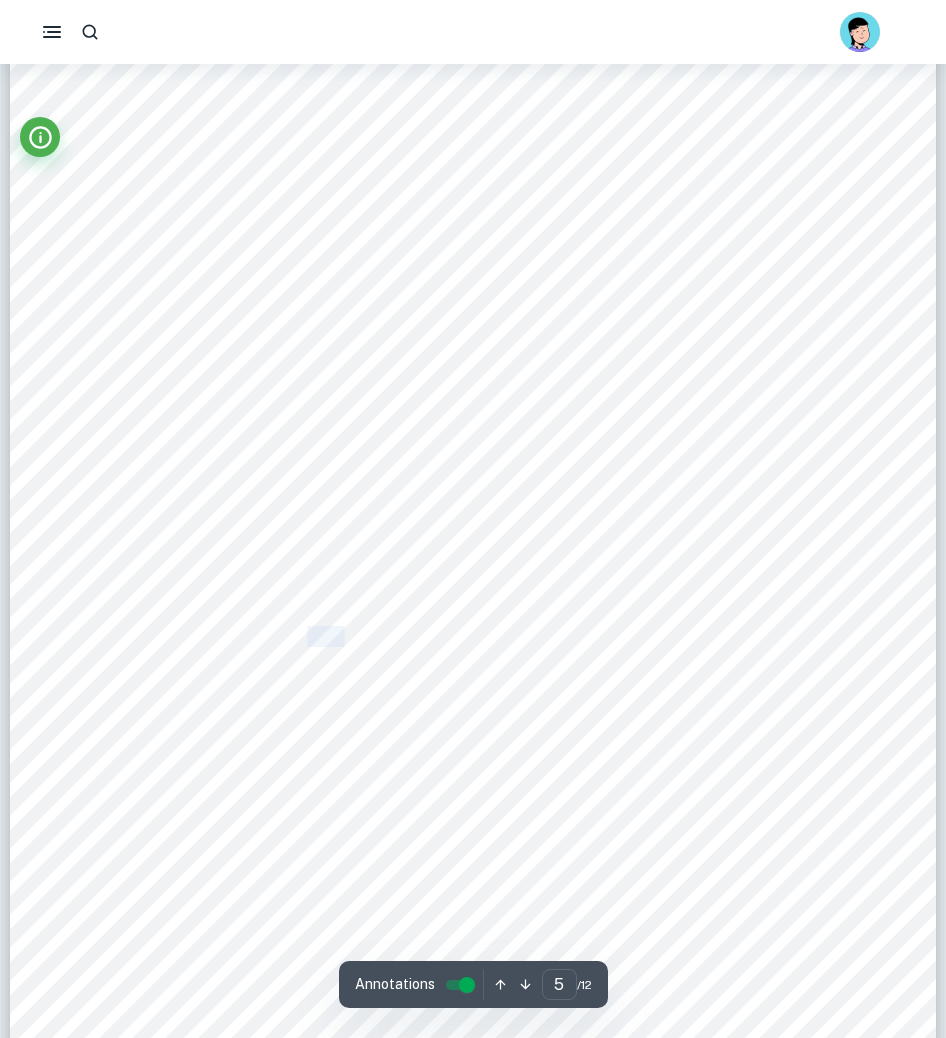 click on "Allies9 Otranto Barrage ([DATE]), where the only Hungarian dreadnought, the SMS" at bounding box center [431, 637] 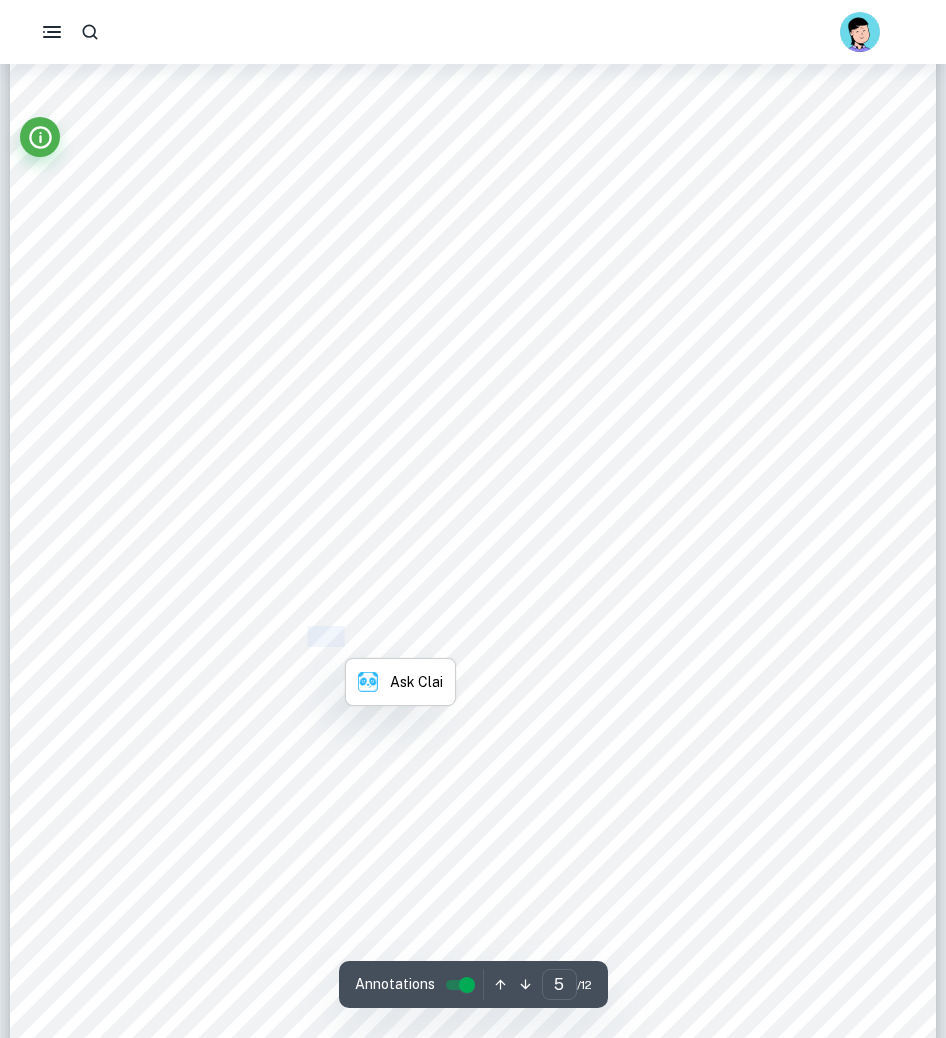 click on "Allies9 Otranto Barrage ([DATE]), where the only Hungarian dreadnought, the SMS" at bounding box center (431, 637) 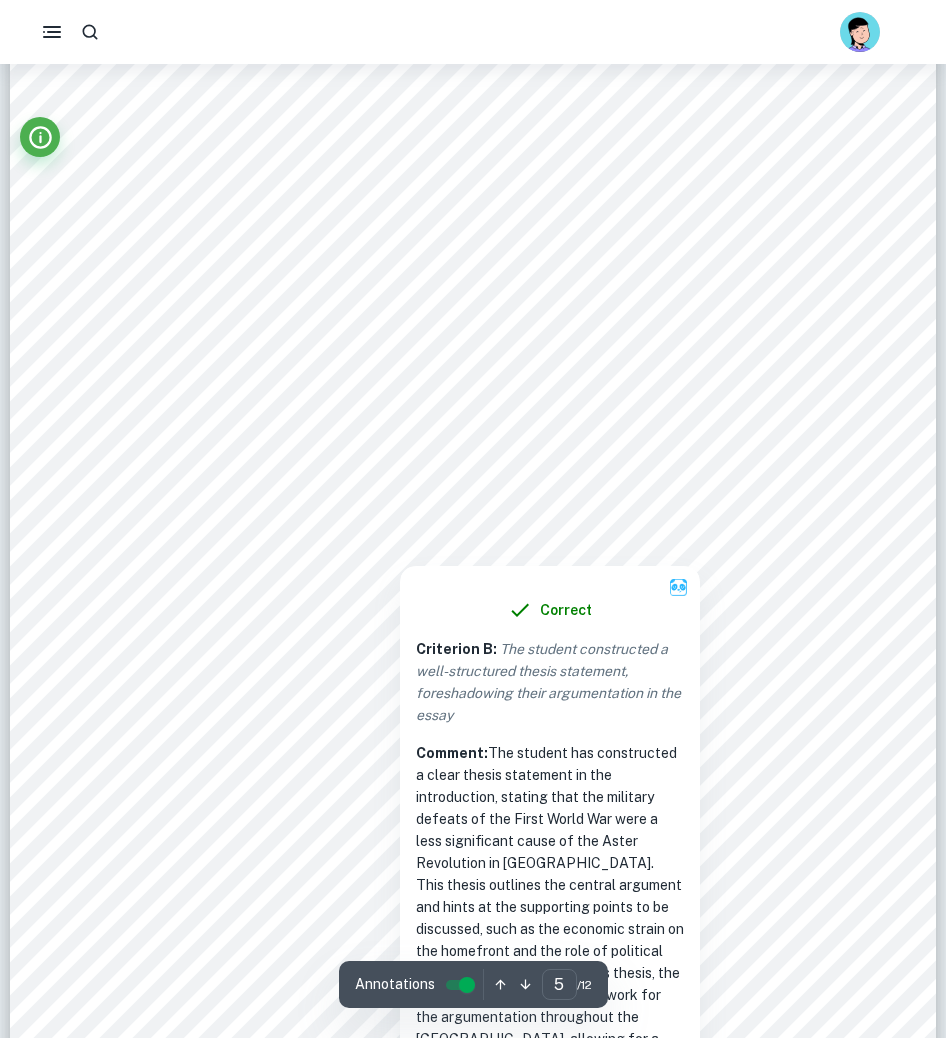 click at bounding box center [400, 539] 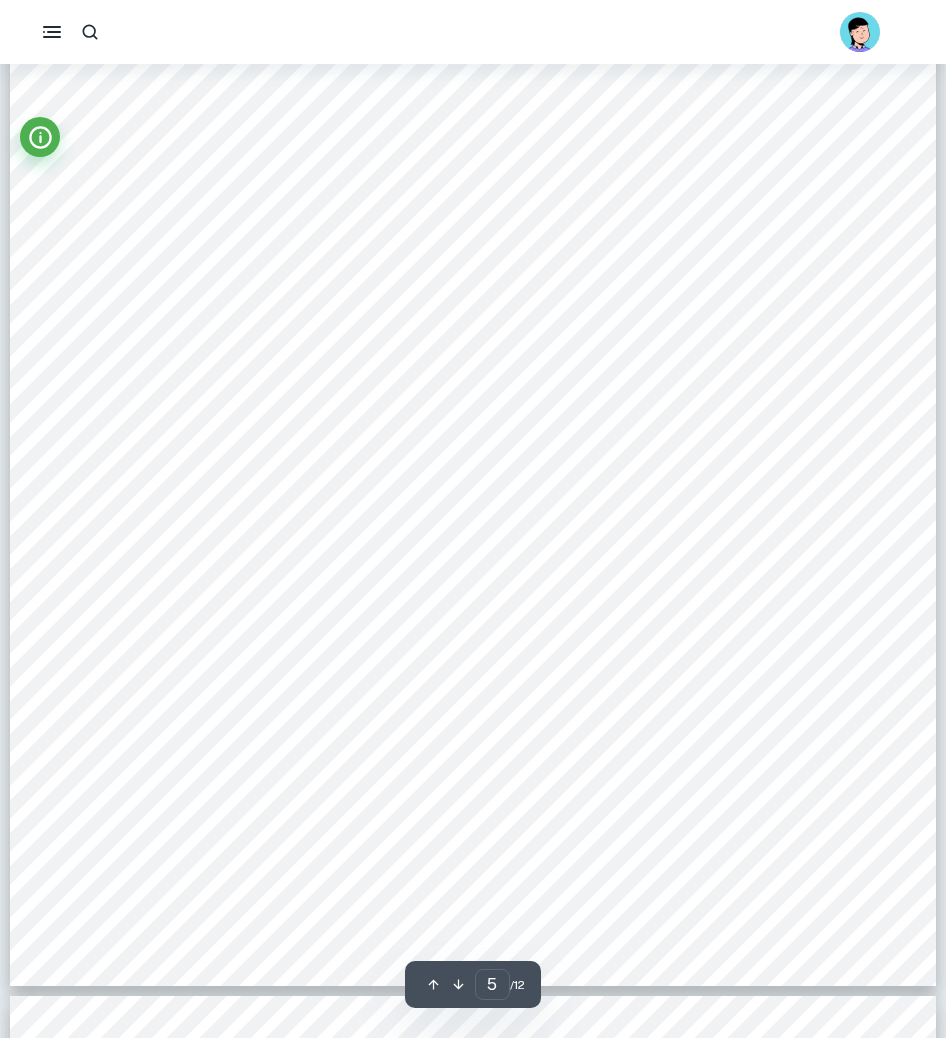 scroll, scrollTop: 5665, scrollLeft: 0, axis: vertical 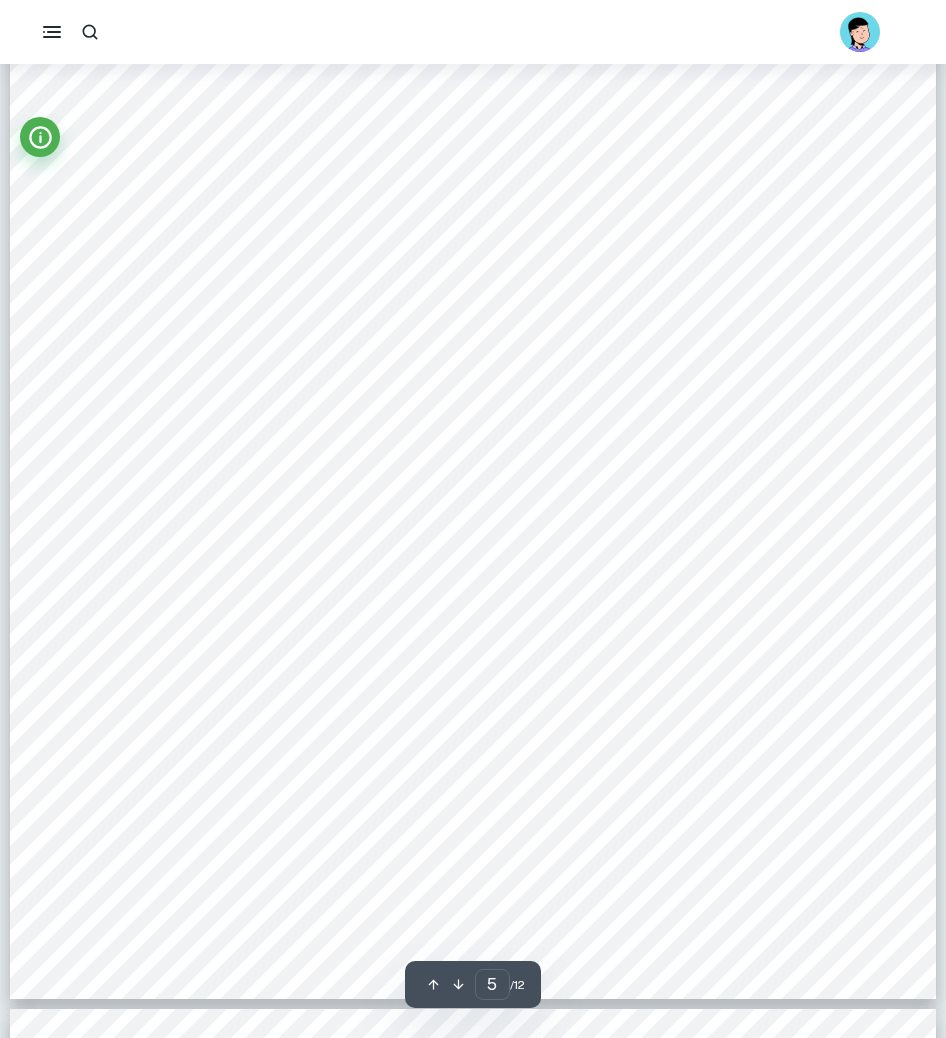 click on "Section Two: Investigation Due to the influence of World War One, Europe went through a significant change regarding its countries9 territories as well as its political scene. One of these important changes was the disintegration of the central European great power, the Austro-Hungarian Monarchy, which took place on the [DATE] with the conclusion of the Aster Revolution in [GEOGRAPHIC_DATA]. The revolution was named after the flowers that the returning soldiers replaced the Monarchy9s symbols with on their uniforms. The reasons for the outbreak of the Aster Revolution are mainly related to the First World War, more specifically its immense economic strain on Hungary9s homefront. The military failures of Austria-[GEOGRAPHIC_DATA] further decreased morale and the large-scale mutinies near the end of the war resulted in the additional support of some returning soldiers. Moreover, the crowds protesting against the monarchy could now unite in support of a capable opposition in abort it. 1 resources needed. 2   2   1   5" at bounding box center [473, 345] 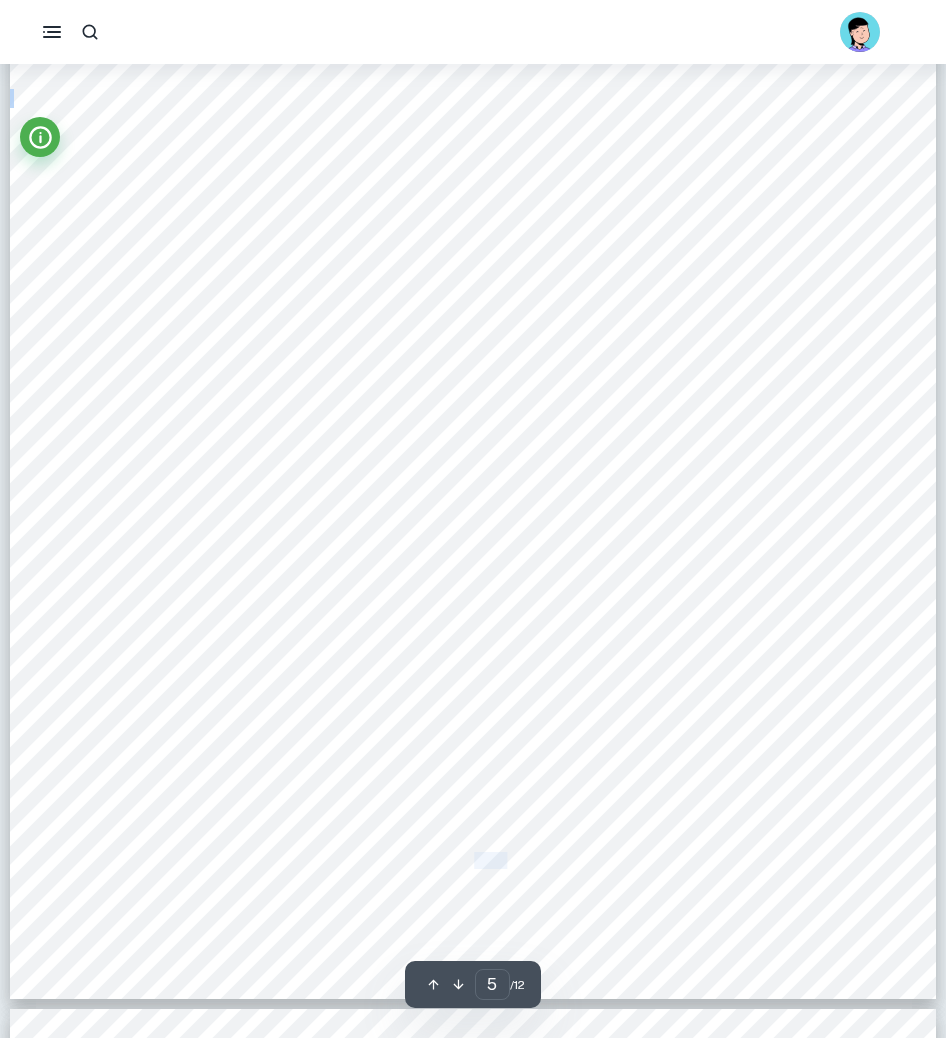 click on "Section Two: Investigation Due to the influence of World War One, Europe went through a significant change regarding its countries9 territories as well as its political scene. One of these important changes was the disintegration of the central European great power, the Austro-Hungarian Monarchy, which took place on the [DATE] with the conclusion of the Aster Revolution in [GEOGRAPHIC_DATA]. The revolution was named after the flowers that the returning soldiers replaced the Monarchy9s symbols with on their uniforms. The reasons for the outbreak of the Aster Revolution are mainly related to the First World War, more specifically its immense economic strain on Hungary9s homefront. The military failures of Austria-[GEOGRAPHIC_DATA] further decreased morale and the large-scale mutinies near the end of the war resulted in the additional support of some returning soldiers. Moreover, the crowds protesting against the monarchy could now unite in support of a capable opposition in abort it. 1 resources needed. 2   2   1   5" at bounding box center (473, 345) 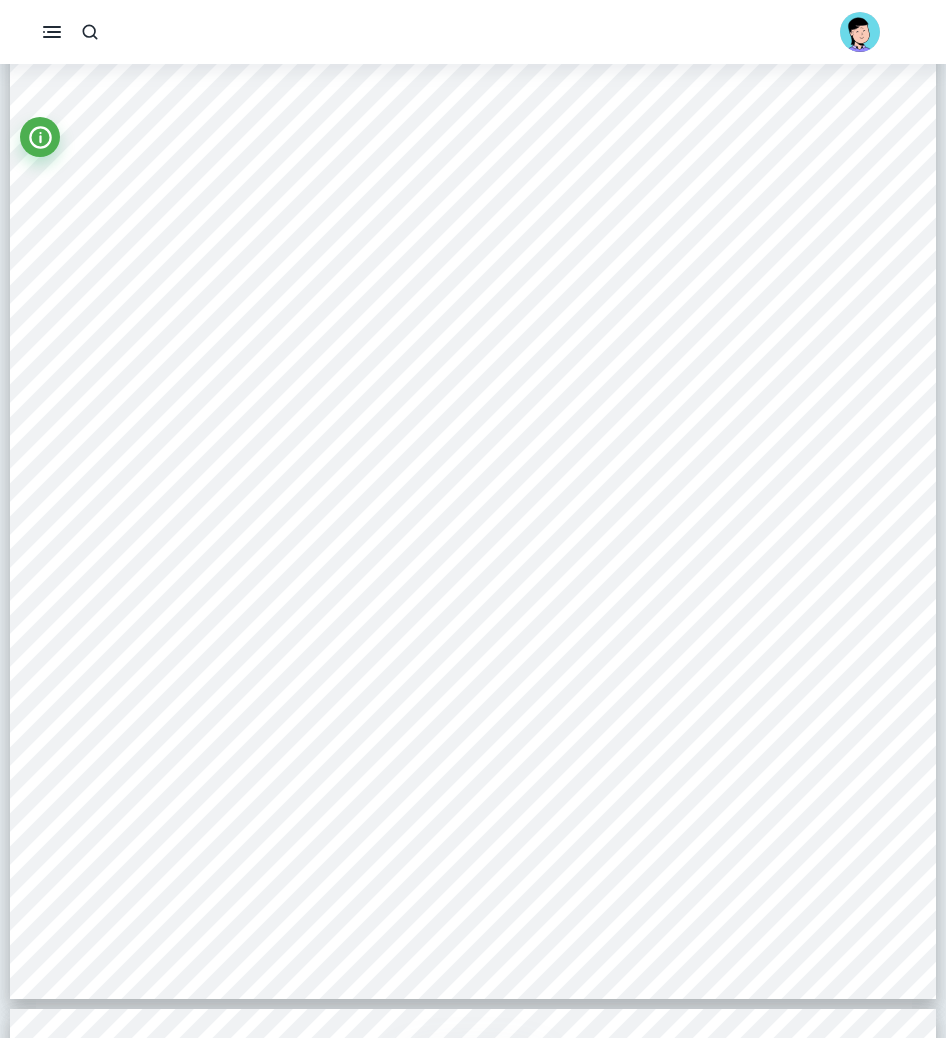 click on "Section Two: Investigation Due to the influence of World War One, Europe went through a significant change regarding its countries9 territories as well as its political scene. One of these important changes was the disintegration of the central European great power, the Austro-Hungarian Monarchy, which took place on the [DATE] with the conclusion of the Aster Revolution in [GEOGRAPHIC_DATA]. The revolution was named after the flowers that the returning soldiers replaced the Monarchy9s symbols with on their uniforms. The reasons for the outbreak of the Aster Revolution are mainly related to the First World War, more specifically its immense economic strain on Hungary9s homefront. The military failures of Austria-[GEOGRAPHIC_DATA] further decreased morale and the large-scale mutinies near the end of the war resulted in the additional support of some returning soldiers. Moreover, the crowds protesting against the monarchy could now unite in support of a capable opposition in abort it. 1 resources needed. 2   2   1   5" at bounding box center (473, 345) 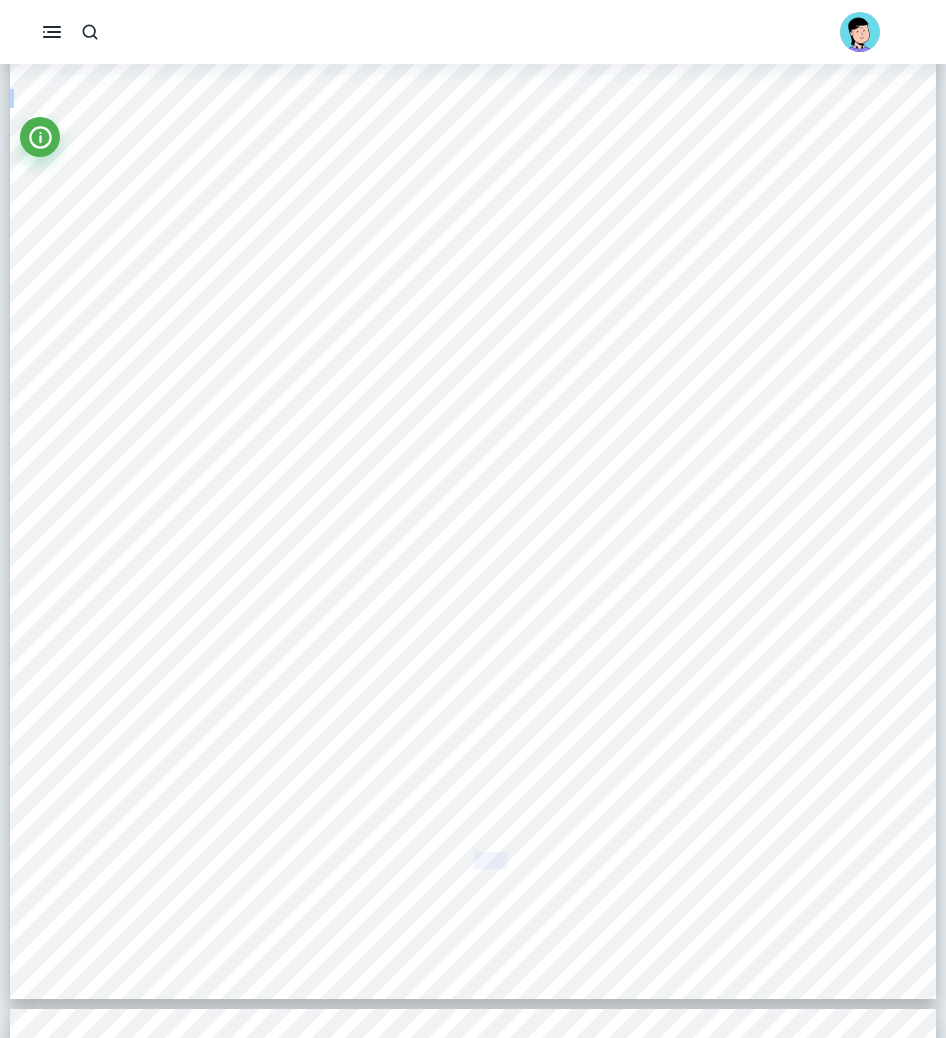 click on "Section Two: Investigation Due to the influence of World War One, Europe went through a significant change regarding its countries9 territories as well as its political scene. One of these important changes was the disintegration of the central European great power, the Austro-Hungarian Monarchy, which took place on the [DATE] with the conclusion of the Aster Revolution in [GEOGRAPHIC_DATA]. The revolution was named after the flowers that the returning soldiers replaced the Monarchy9s symbols with on their uniforms. The reasons for the outbreak of the Aster Revolution are mainly related to the First World War, more specifically its immense economic strain on Hungary9s homefront. The military failures of Austria-[GEOGRAPHIC_DATA] further decreased morale and the large-scale mutinies near the end of the war resulted in the additional support of some returning soldiers. Moreover, the crowds protesting against the monarchy could now unite in support of a capable opposition in abort it. 1 resources needed. 2   2   1   5" at bounding box center [473, 345] 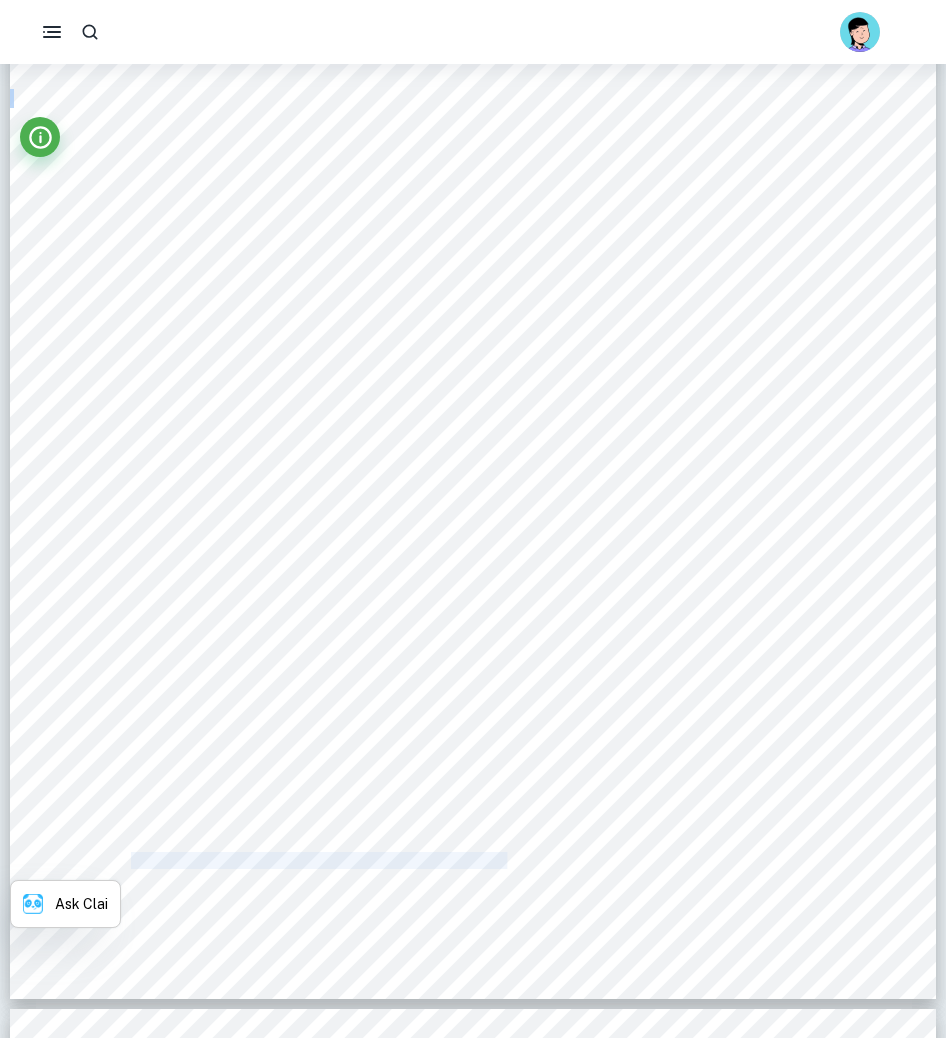 click on "Section Two: Investigation Due to the influence of World War One, Europe went through a significant change regarding its countries9 territories as well as its political scene. One of these important changes was the disintegration of the central European great power, the Austro-Hungarian Monarchy, which took place on the [DATE] with the conclusion of the Aster Revolution in [GEOGRAPHIC_DATA]. The revolution was named after the flowers that the returning soldiers replaced the Monarchy9s symbols with on their uniforms. The reasons for the outbreak of the Aster Revolution are mainly related to the First World War, more specifically its immense economic strain on Hungary9s homefront. The military failures of Austria-[GEOGRAPHIC_DATA] further decreased morale and the large-scale mutinies near the end of the war resulted in the additional support of some returning soldiers. Moreover, the crowds protesting against the monarchy could now unite in support of a capable opposition in abort it. 1 resources needed. 2   2   1   5" at bounding box center [473, 345] 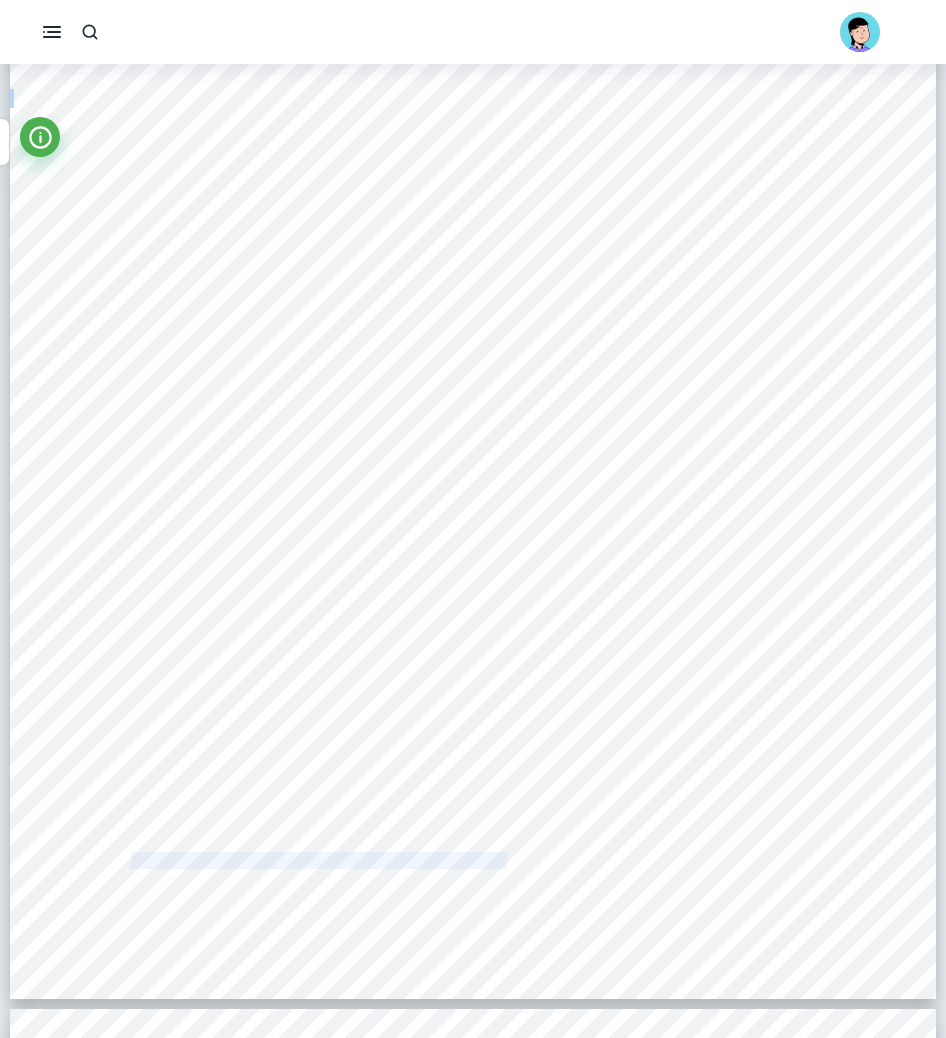 click on "Section Two: Investigation Due to the influence of World War One, Europe went through a significant change regarding its countries9 territories as well as its political scene. One of these important changes was the disintegration of the central European great power, the Austro-Hungarian Monarchy, which took place on the [DATE] with the conclusion of the Aster Revolution in [GEOGRAPHIC_DATA]. The revolution was named after the flowers that the returning soldiers replaced the Monarchy9s symbols with on their uniforms. The reasons for the outbreak of the Aster Revolution are mainly related to the First World War, more specifically its immense economic strain on Hungary9s homefront. The military failures of Austria-[GEOGRAPHIC_DATA] further decreased morale and the large-scale mutinies near the end of the war resulted in the additional support of some returning soldiers. Moreover, the crowds protesting against the monarchy could now unite in support of a capable opposition in abort it. 1 resources needed. 2   2   1   5" at bounding box center [473, 345] 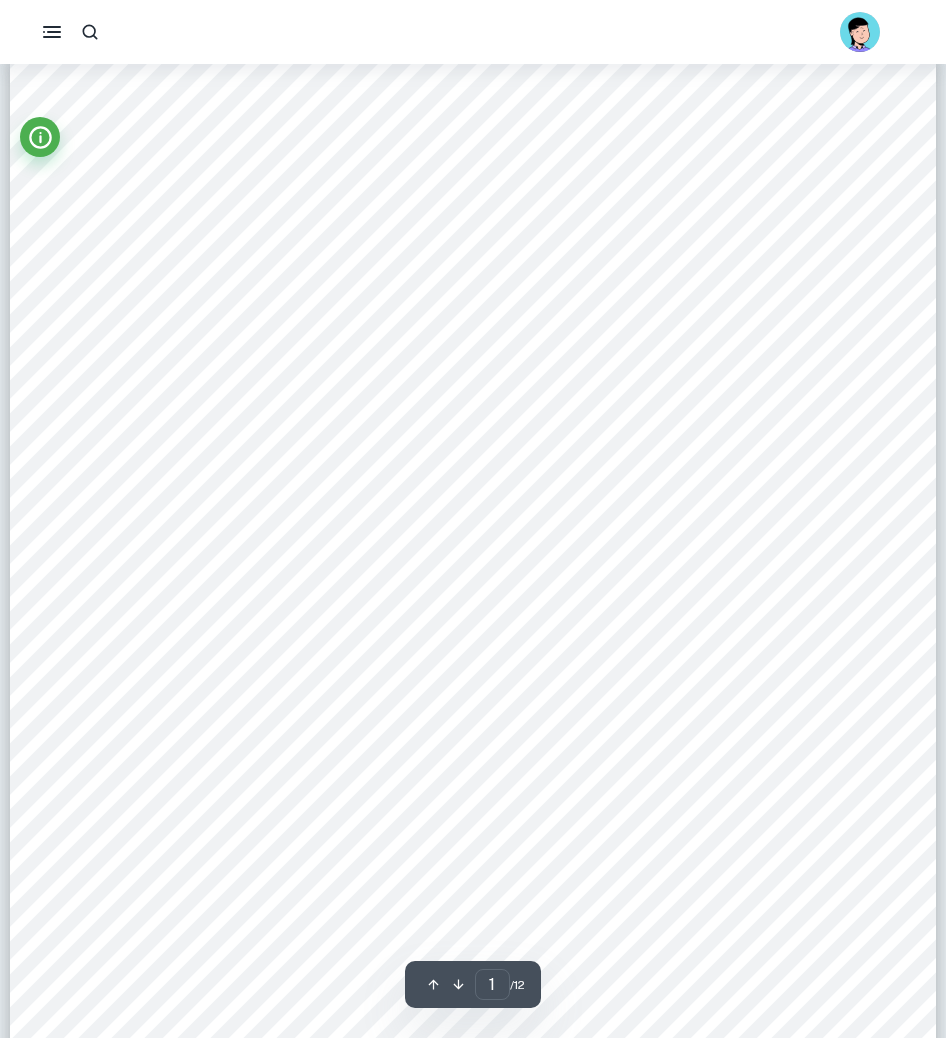 scroll, scrollTop: 0, scrollLeft: 0, axis: both 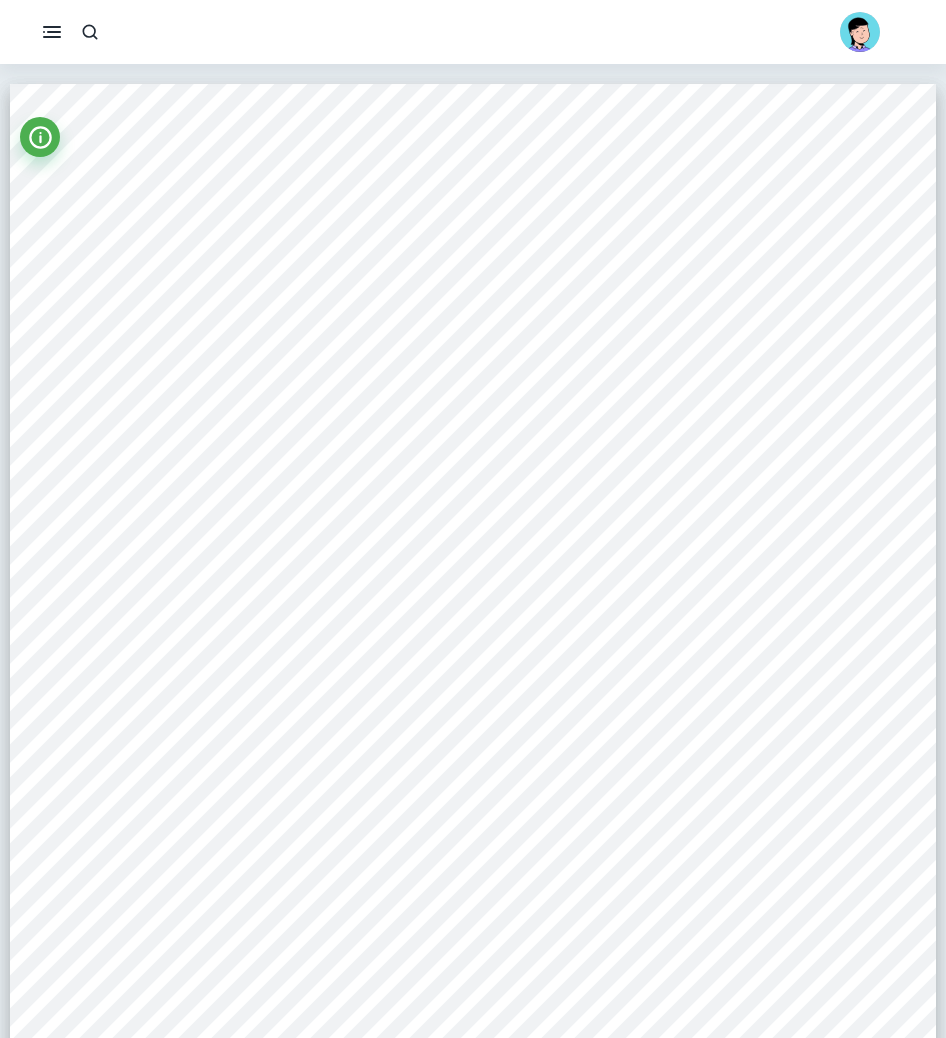 click on "How significant were the military defeats of the First World War in the outbreak of the Aster Revolution in [GEOGRAPHIC_DATA]? Word Count: 2092" at bounding box center [473, 738] 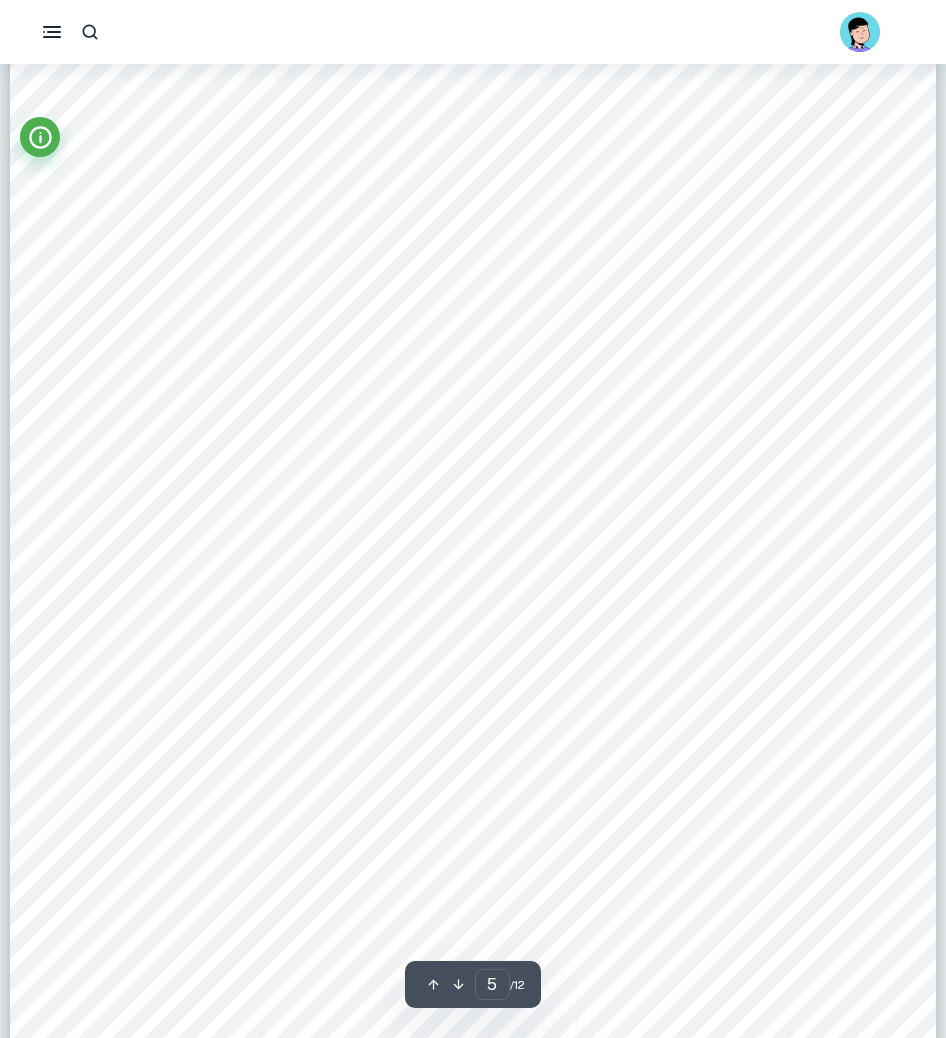 scroll, scrollTop: 5754, scrollLeft: 0, axis: vertical 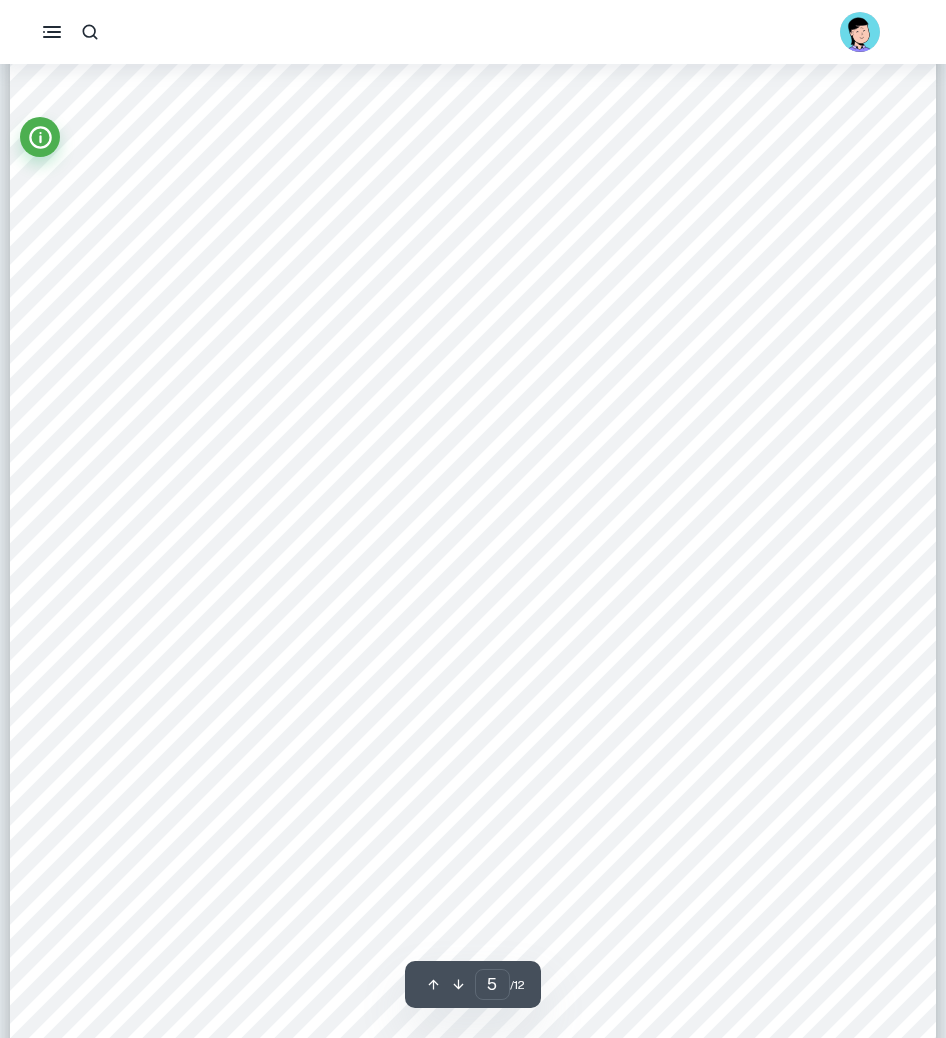 click on "the form of the Hungarian National Council (Nemzeti Tanács), whose candidate for replacing" at bounding box center (470, 399) 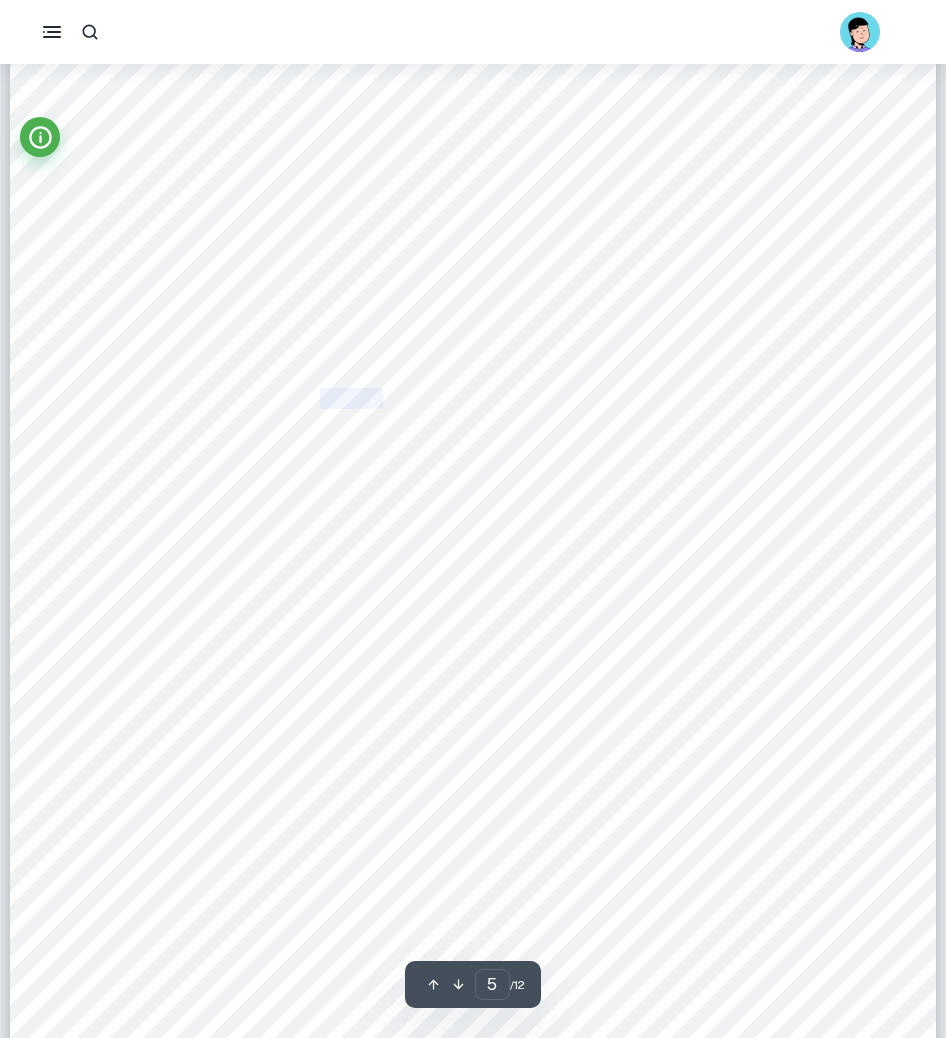 click on "the form of the Hungarian National Council (Nemzeti Tanács), whose candidate for replacing" at bounding box center (470, 399) 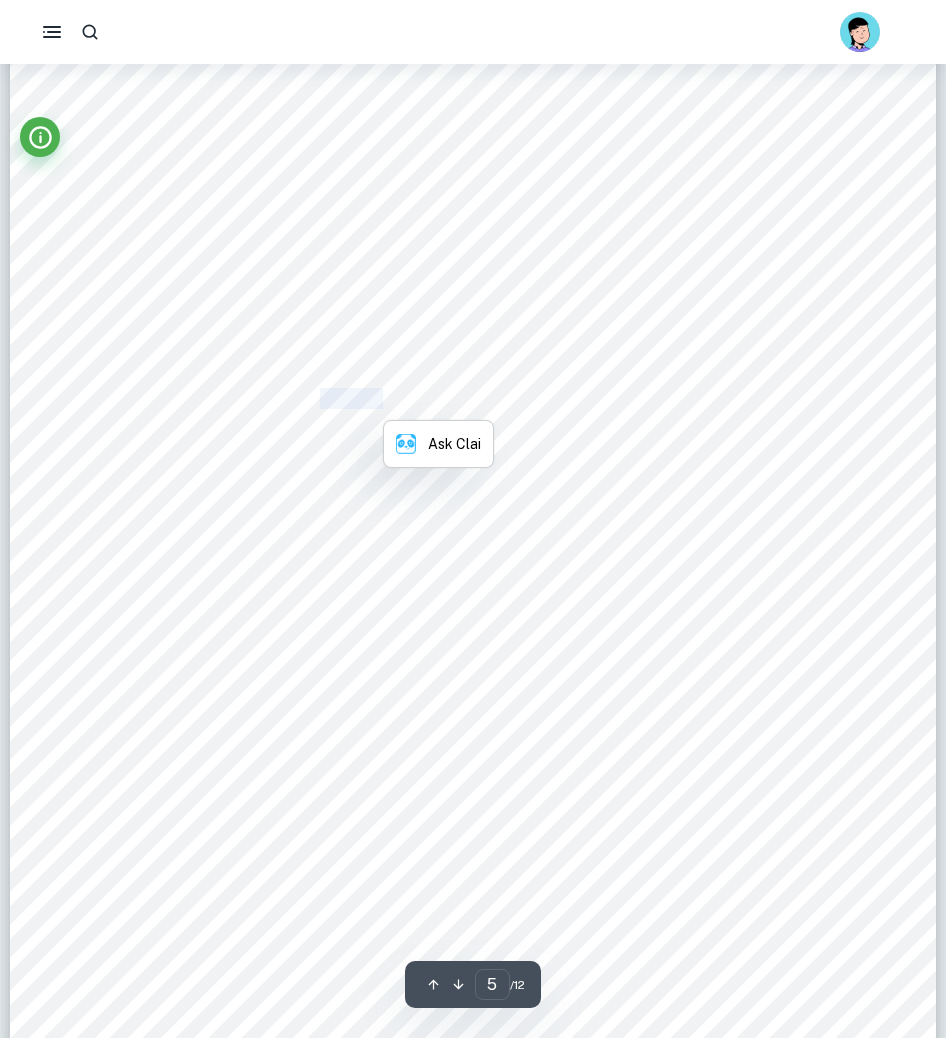click on "the form of the Hungarian National Council (Nemzeti Tanács), whose candidate for replacing" at bounding box center (470, 399) 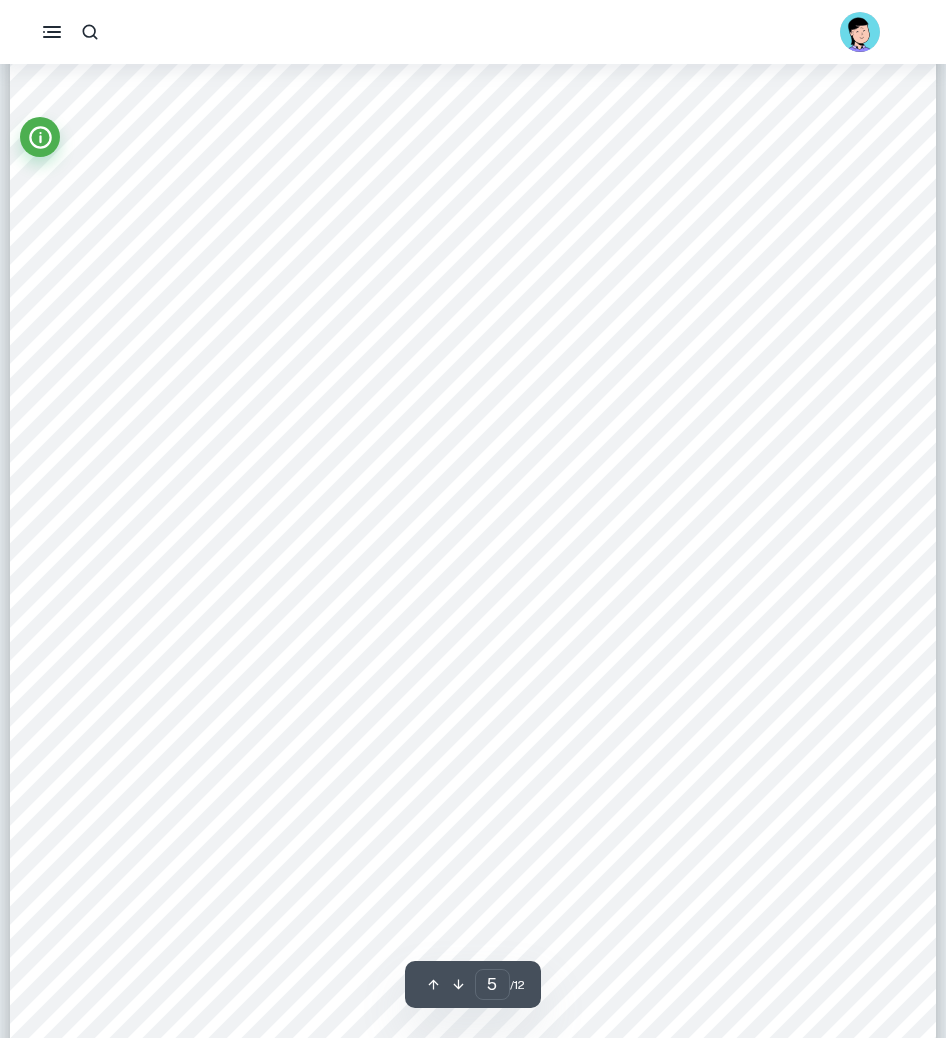click on "the form of the Hungarian National Council (Nemzeti Tanács), whose candidate for replacing" at bounding box center (470, 399) 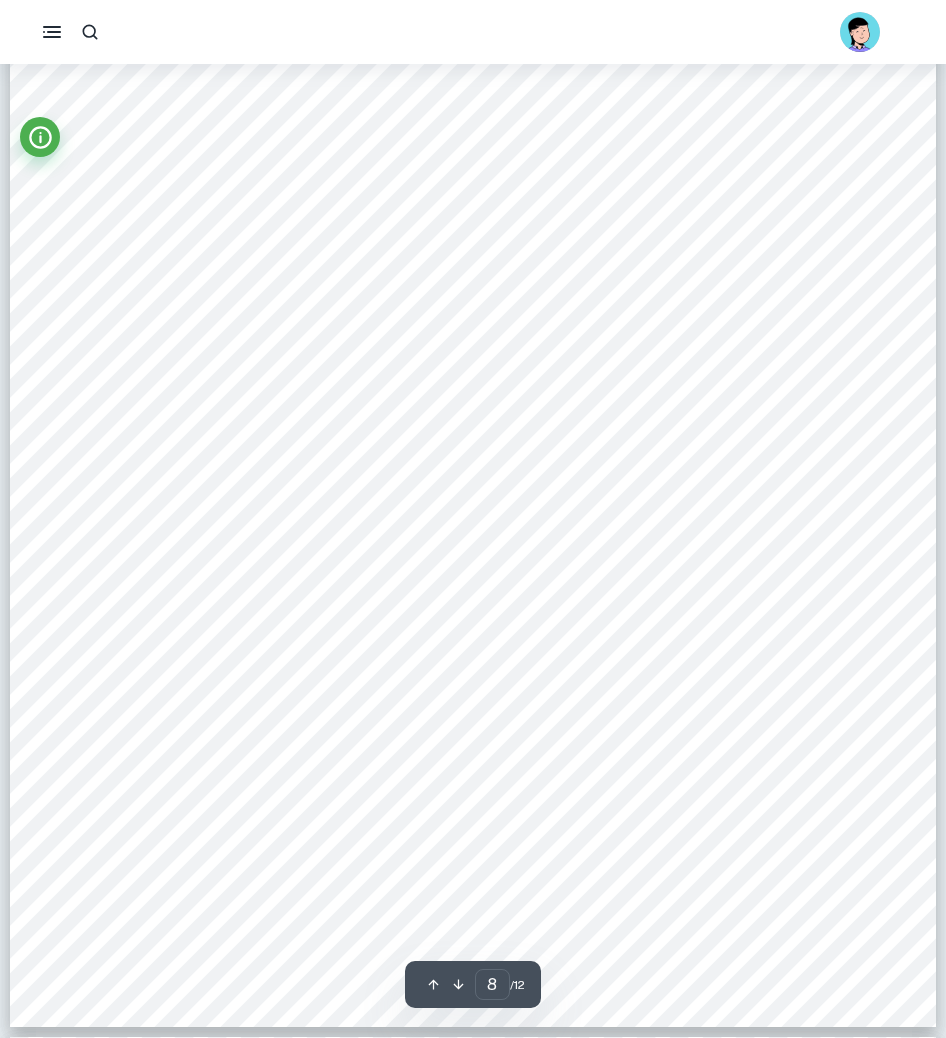 scroll, scrollTop: 9743, scrollLeft: 0, axis: vertical 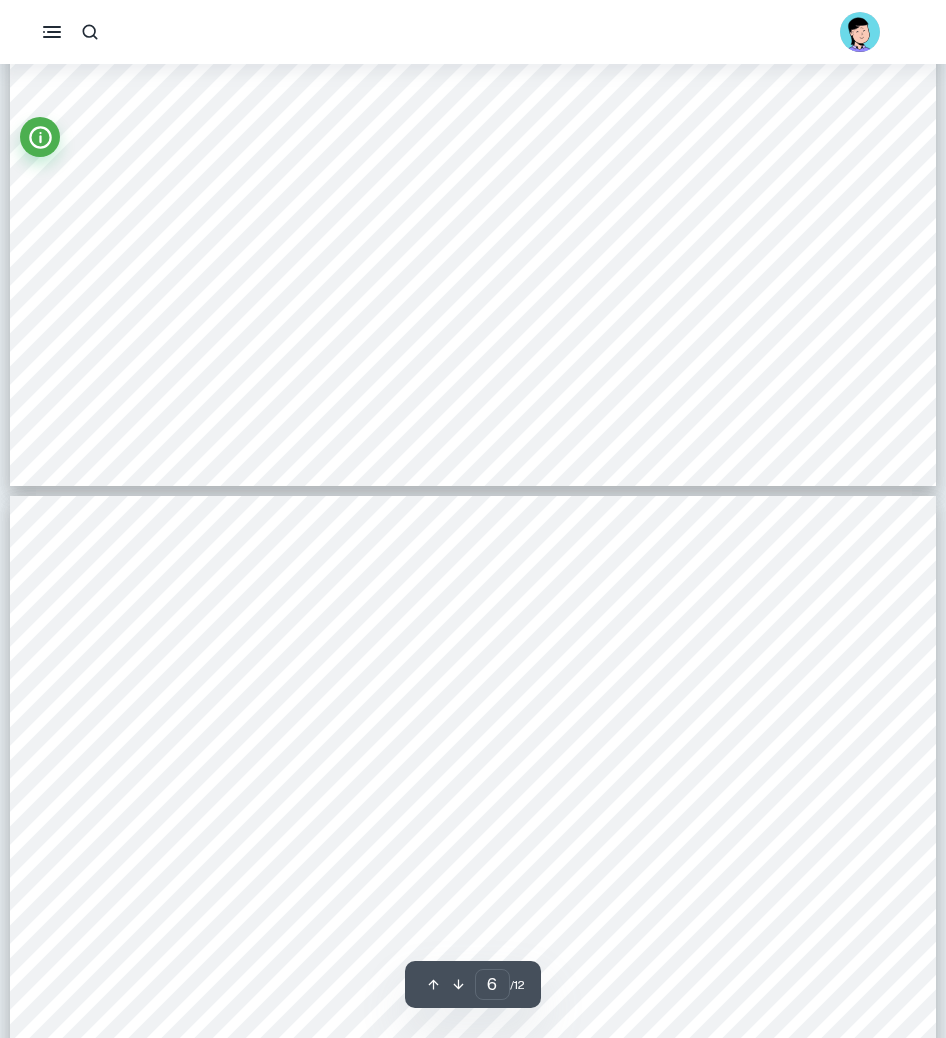type on "5" 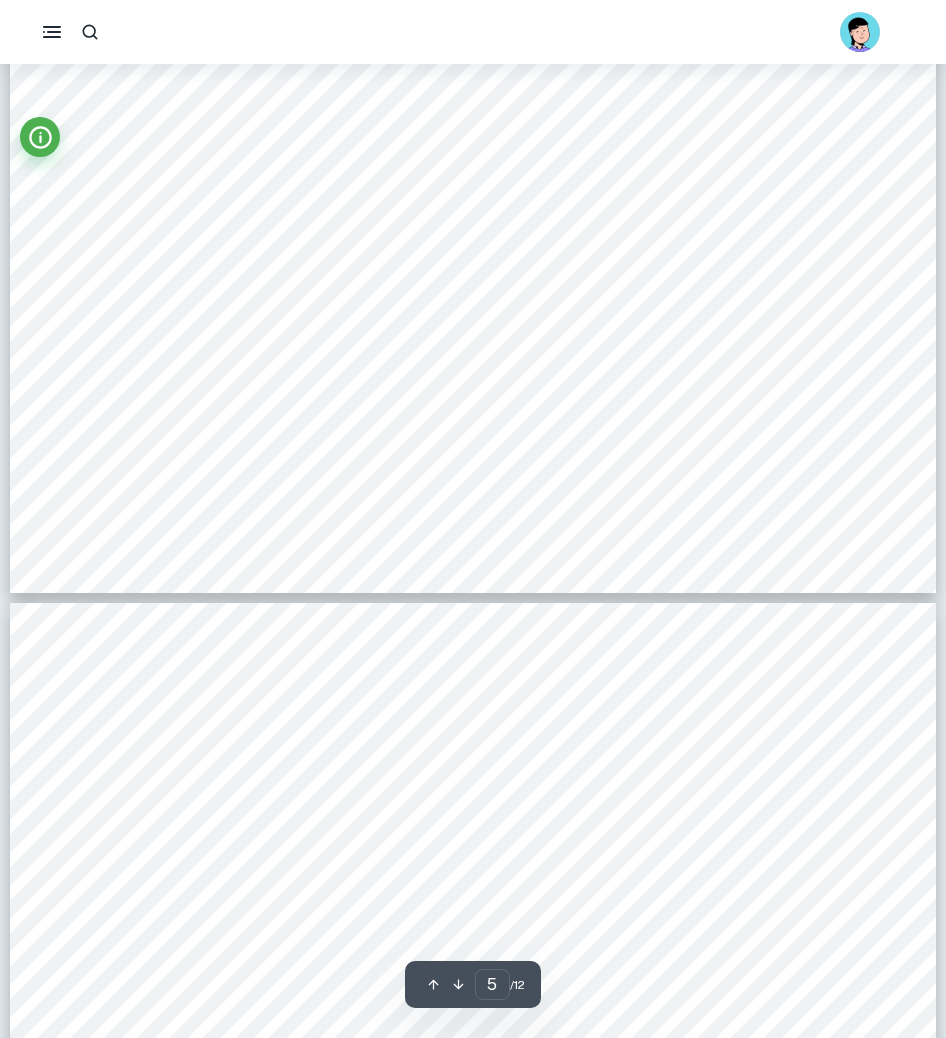 scroll, scrollTop: 6221, scrollLeft: 0, axis: vertical 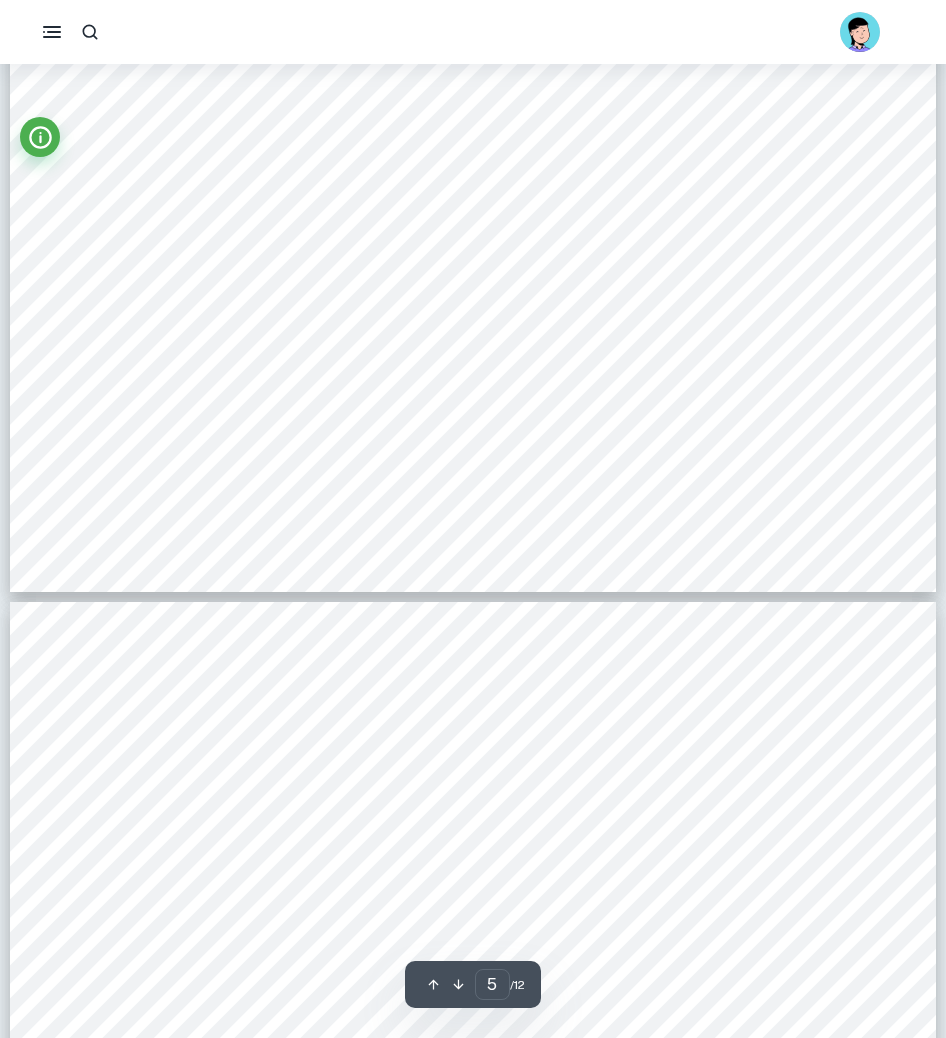 click on "Furthermore, [DEMOGRAPHIC_DATA] prime minister István Tisza9s famous statement in" at bounding box center [598, 361] 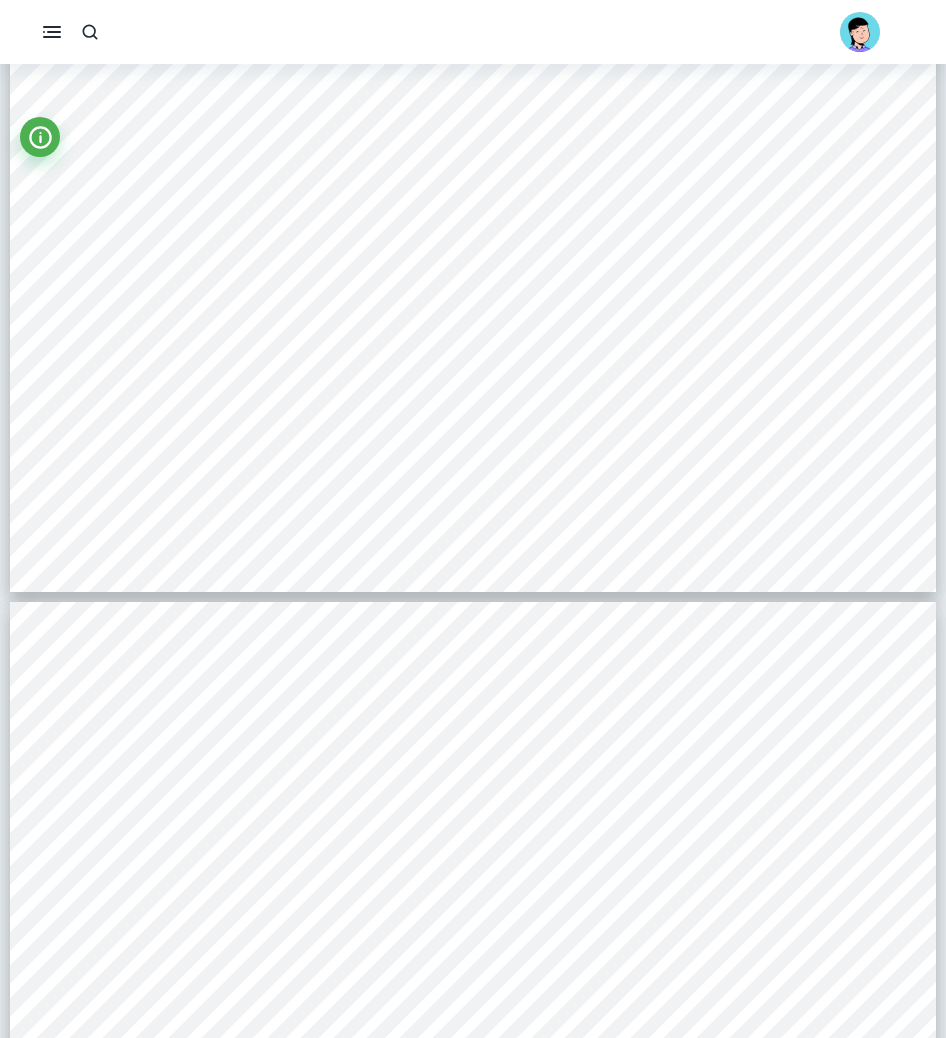 click on "Furthermore, [DEMOGRAPHIC_DATA] prime minister István Tisza9s famous statement in" at bounding box center (598, 361) 